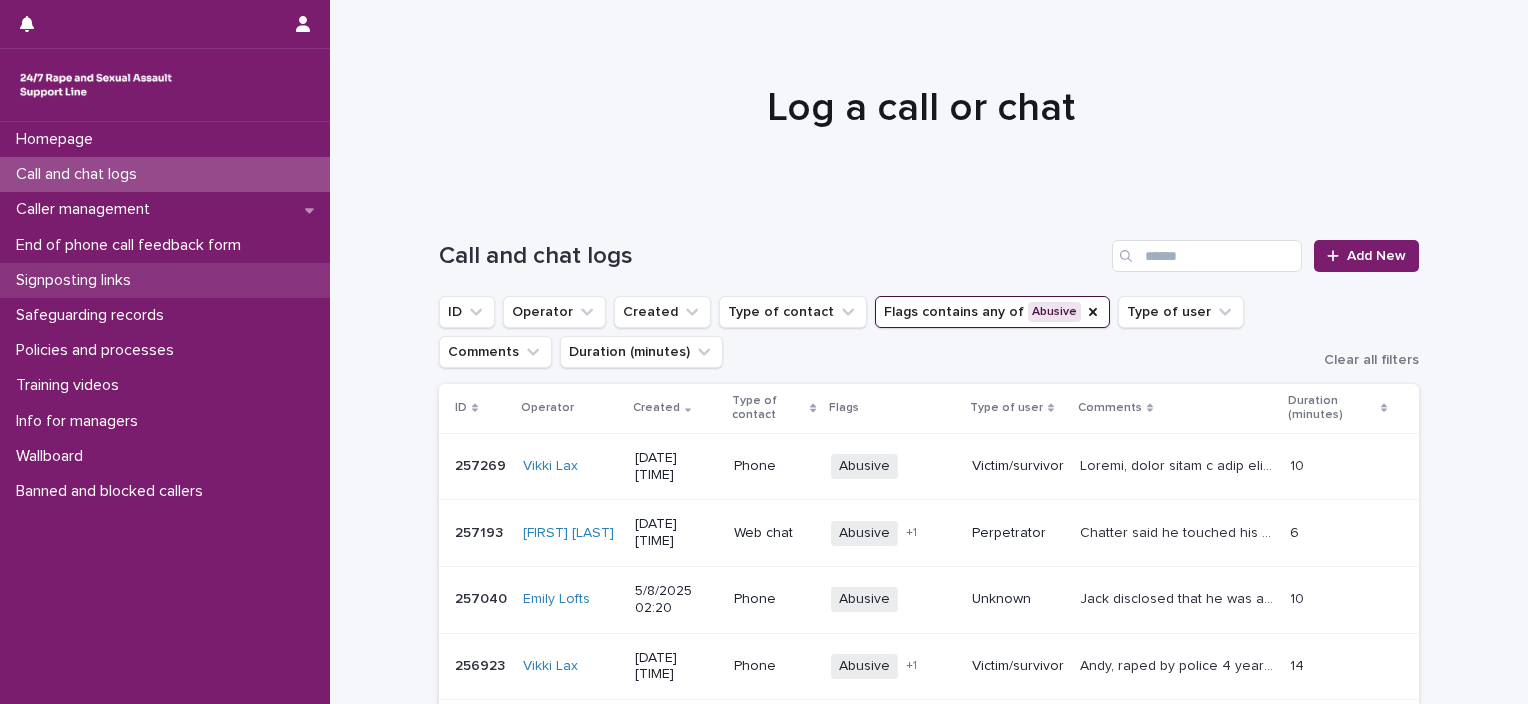 scroll, scrollTop: 0, scrollLeft: 0, axis: both 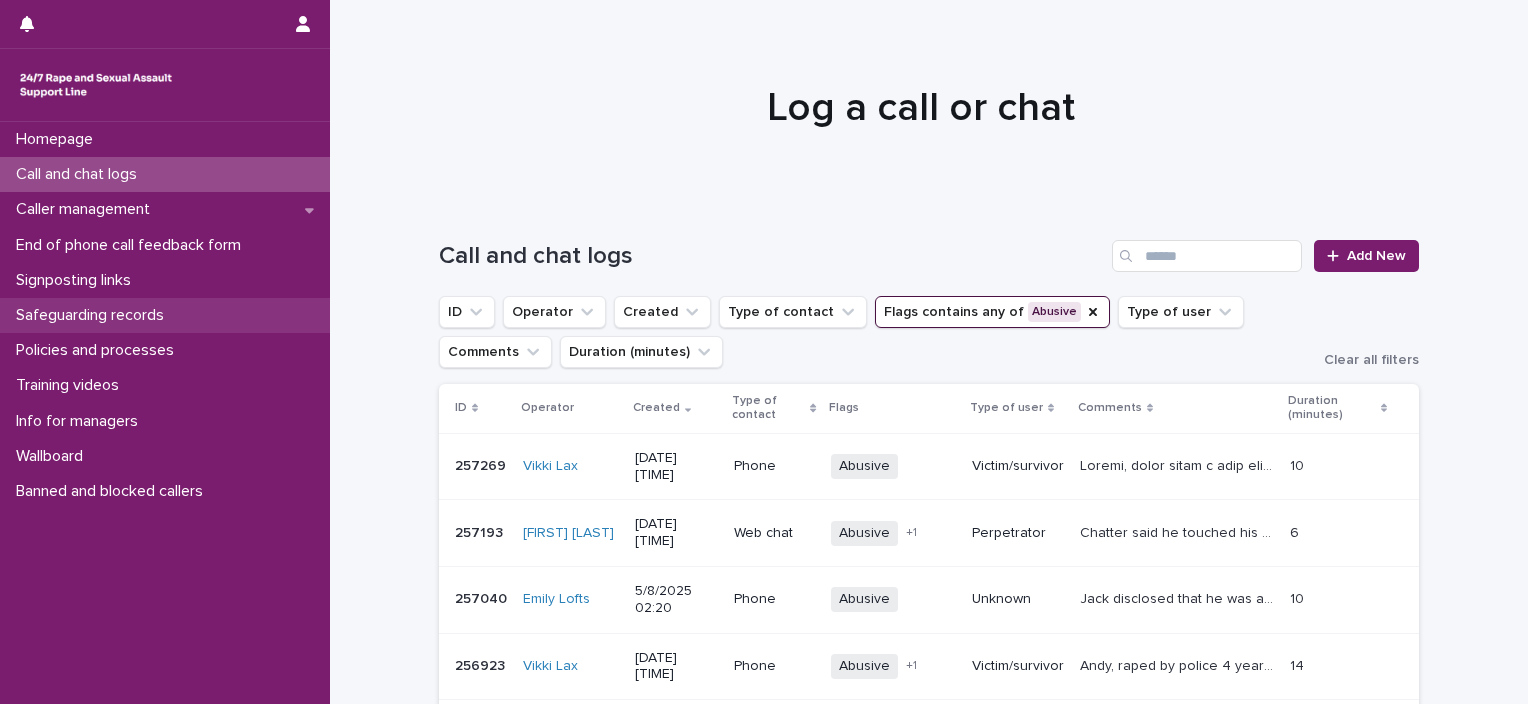click on "Safeguarding records" at bounding box center (165, 315) 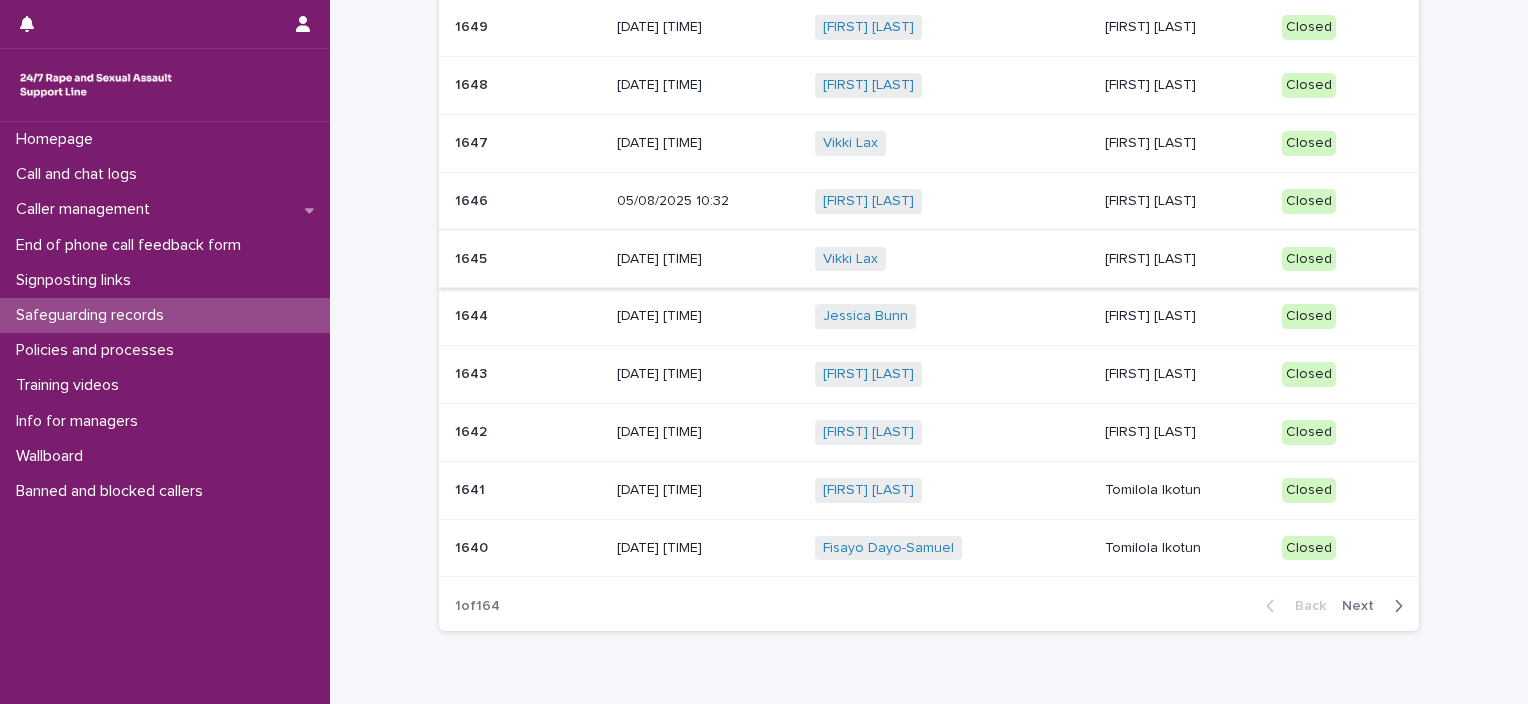 scroll, scrollTop: 200, scrollLeft: 0, axis: vertical 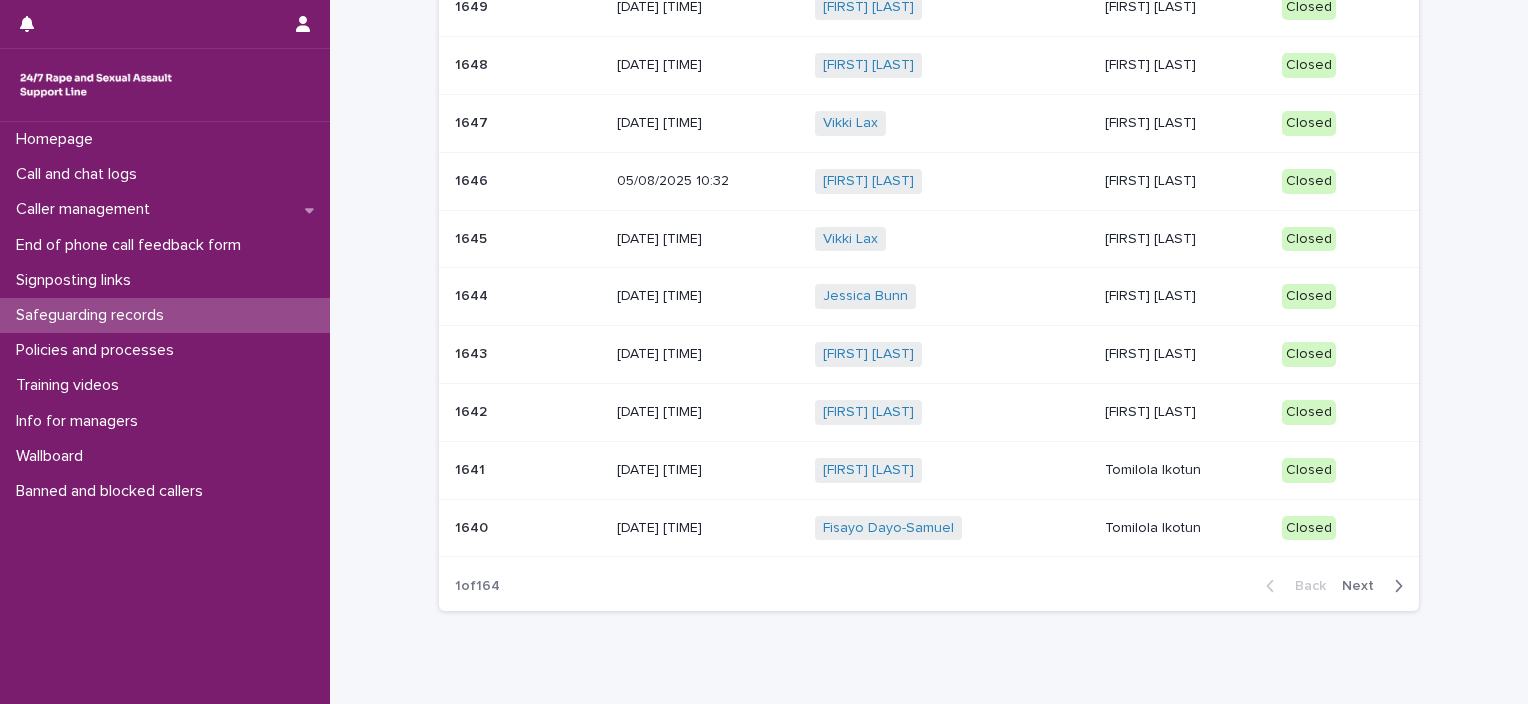 click on "[FIRST] [LAST]" at bounding box center [1185, 296] 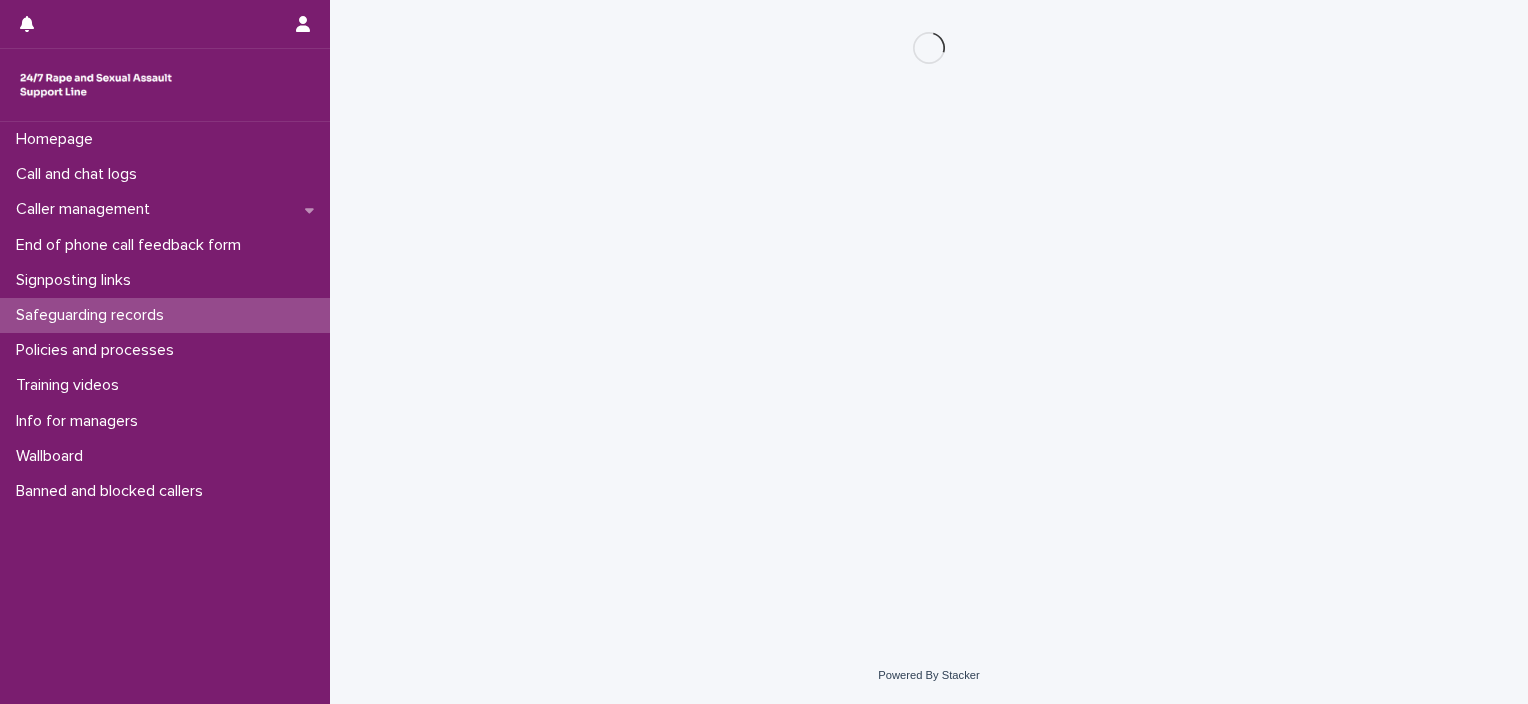 scroll, scrollTop: 0, scrollLeft: 0, axis: both 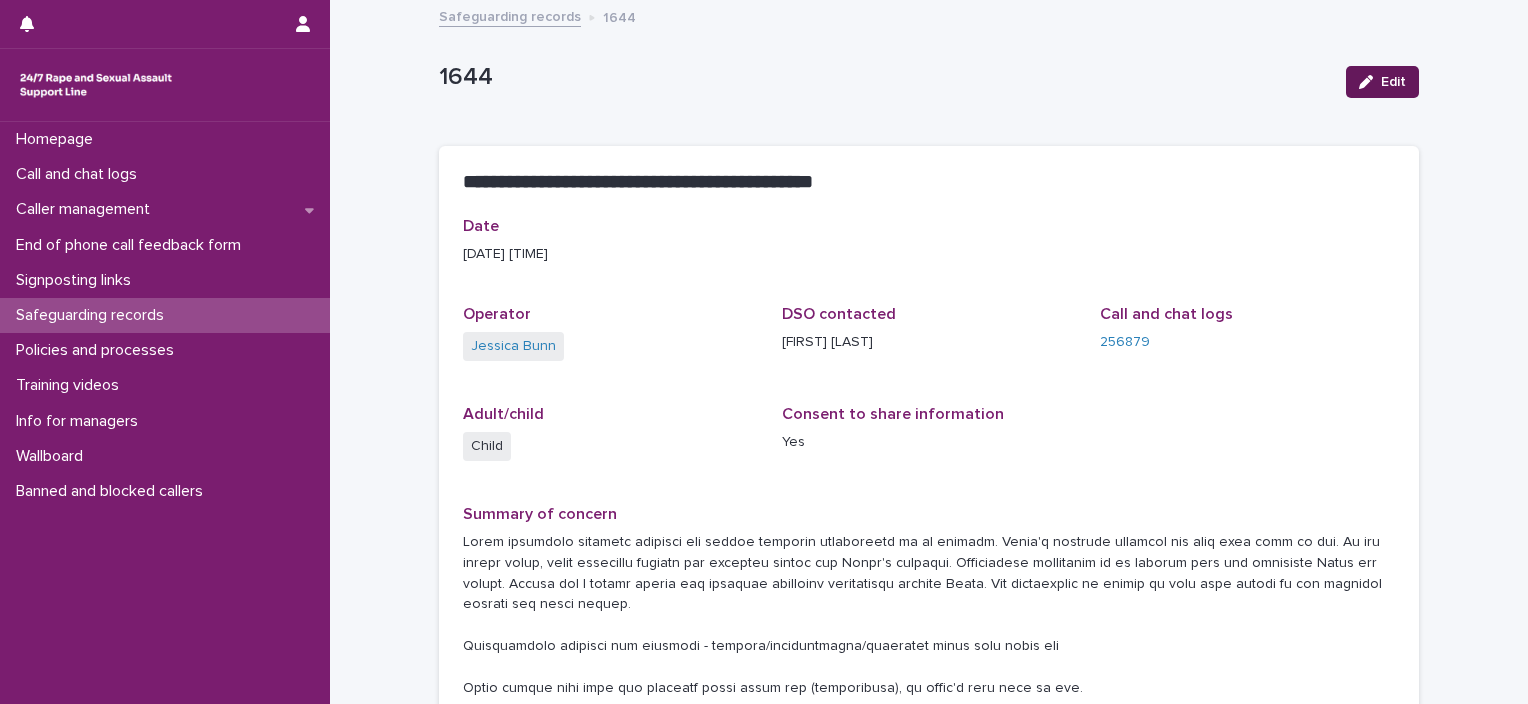 click on "Edit" at bounding box center [1393, 82] 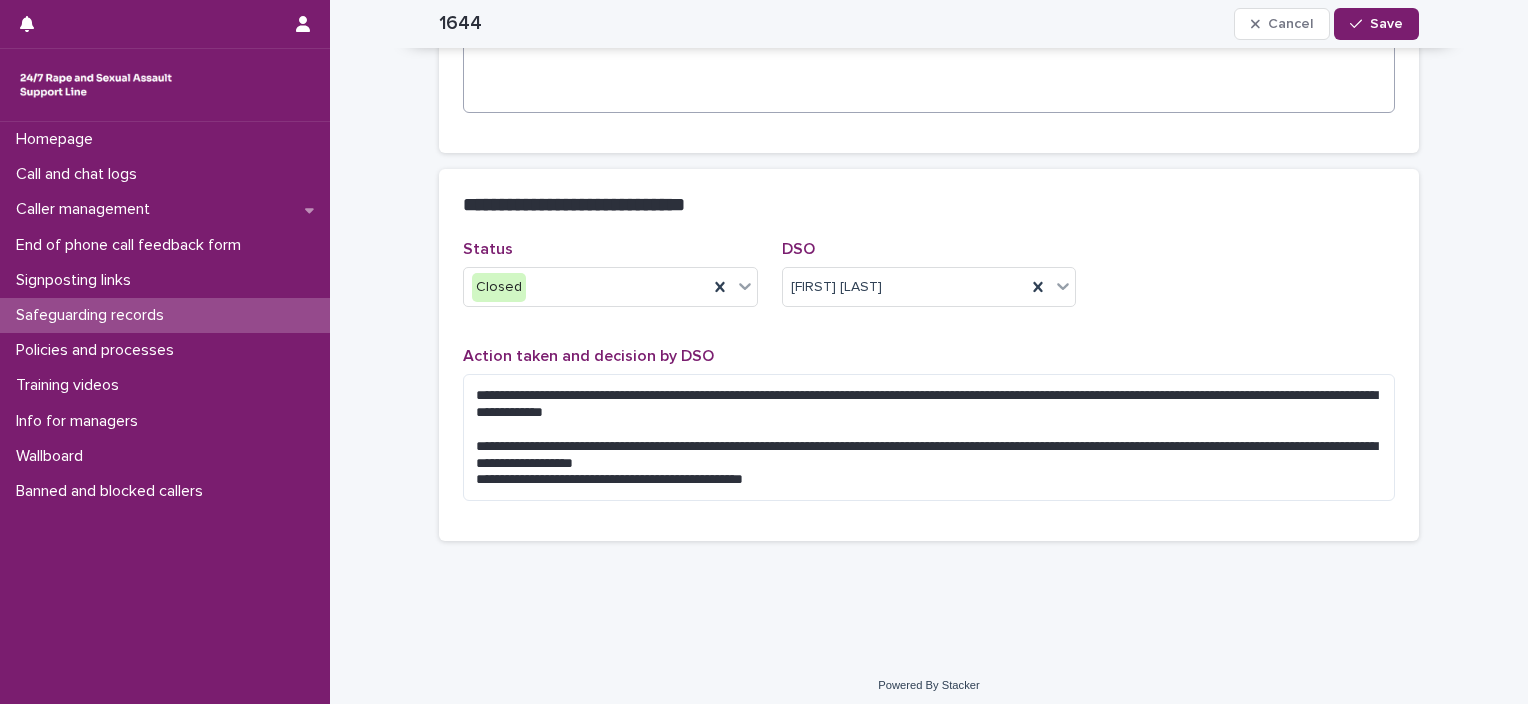 scroll, scrollTop: 1273, scrollLeft: 0, axis: vertical 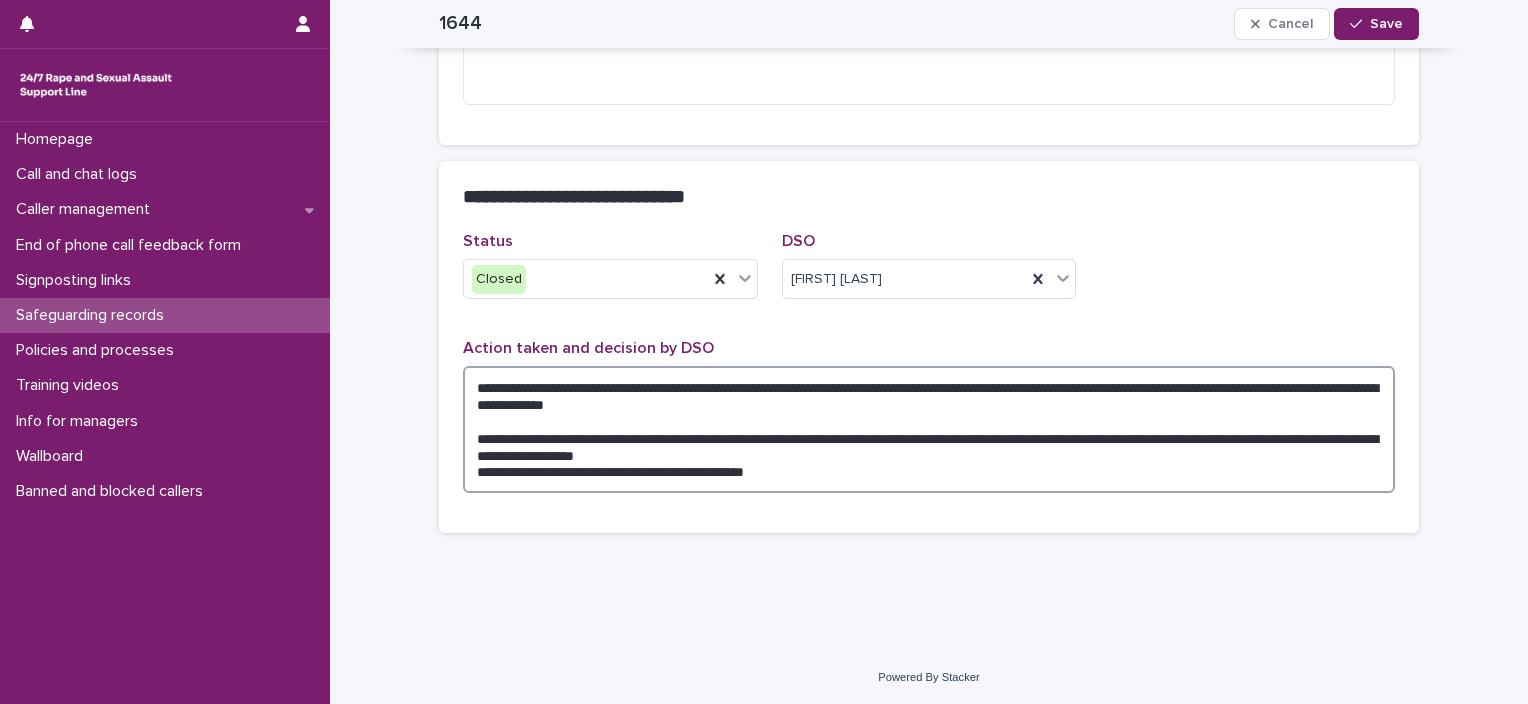 click on "**********" at bounding box center [929, 429] 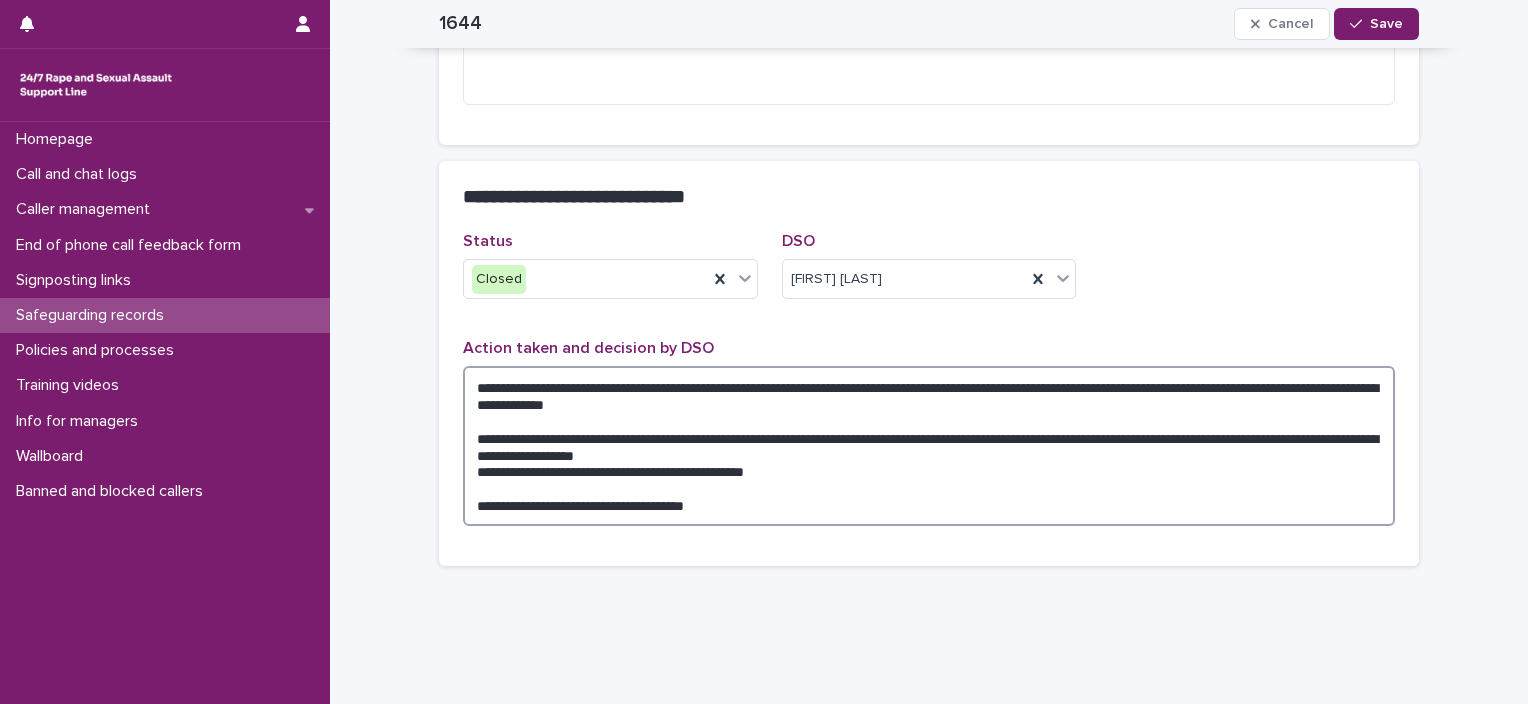 paste on "**********" 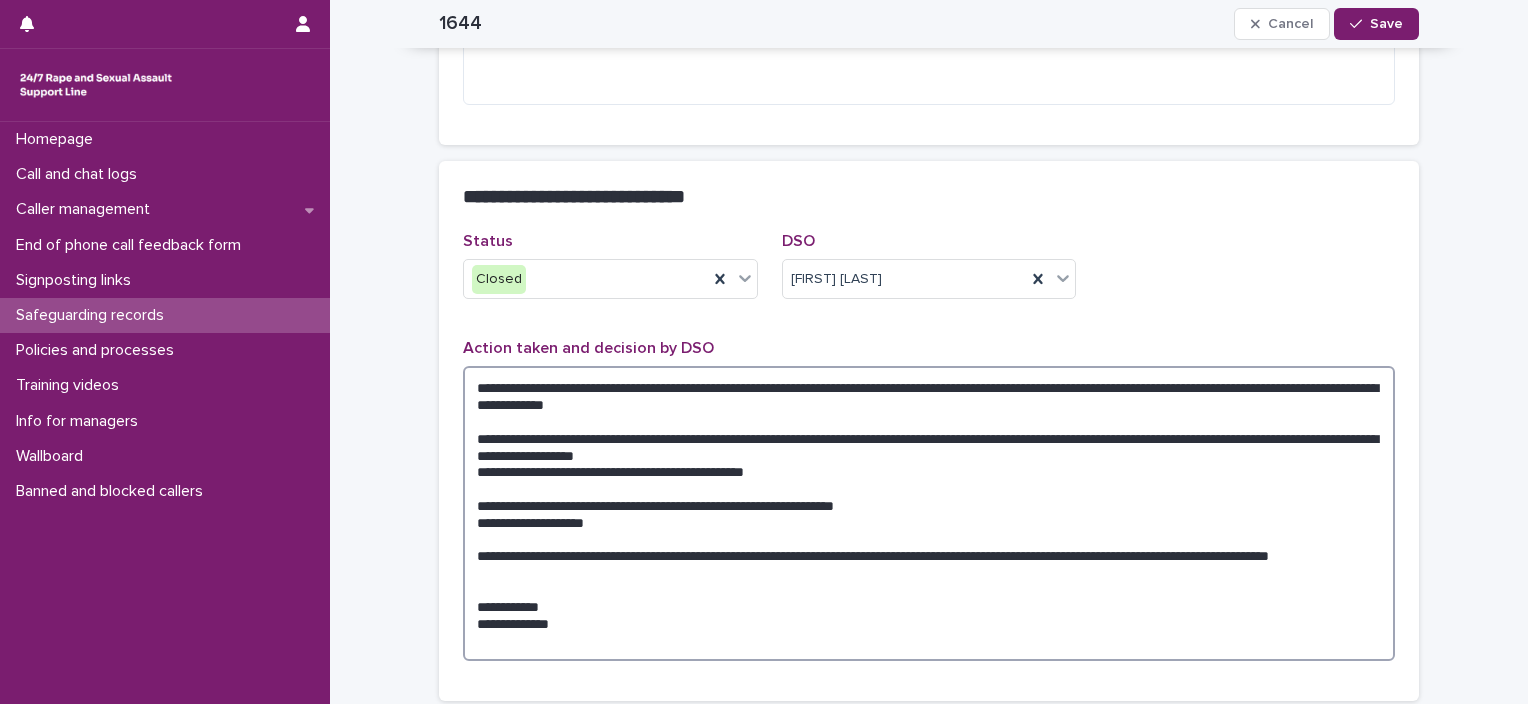 click on "**********" at bounding box center (929, 513) 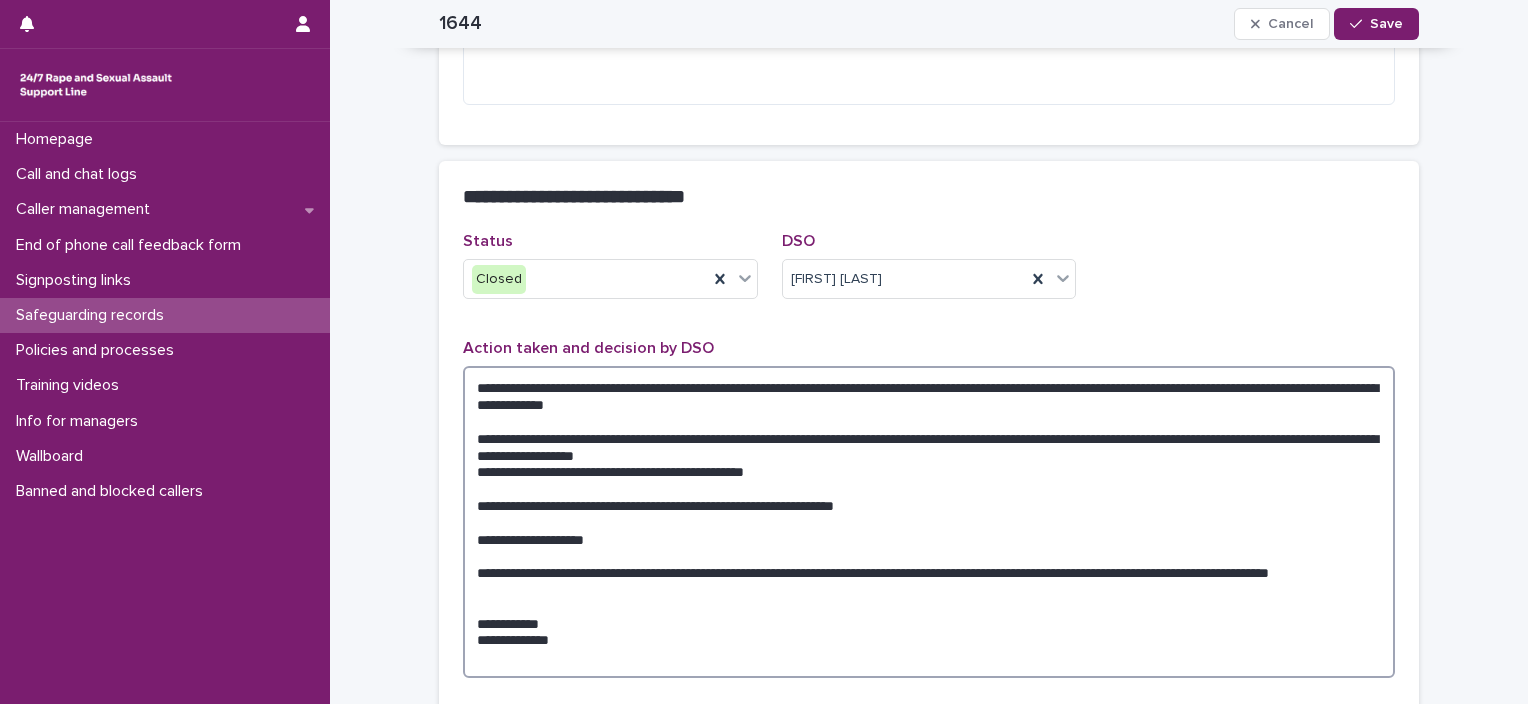 paste on "**********" 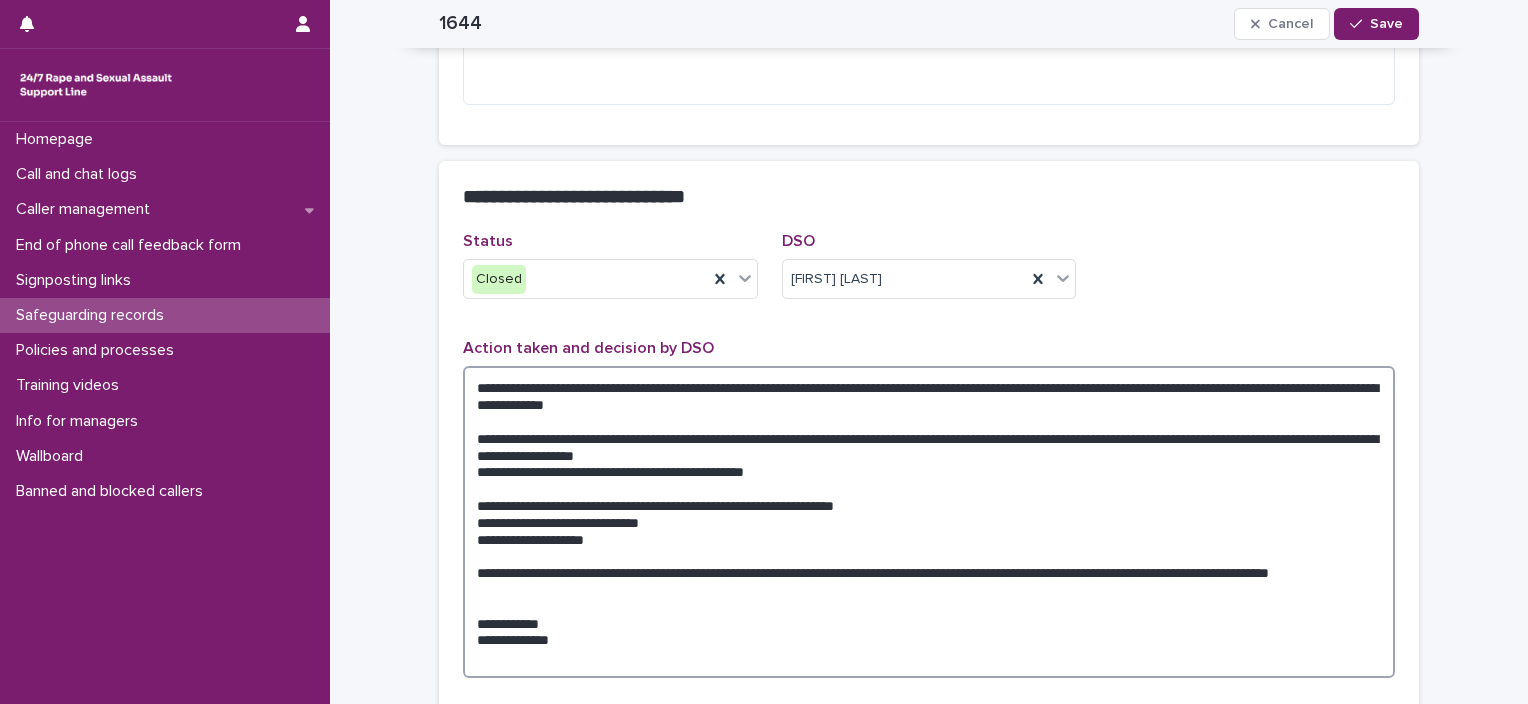 click on "**********" at bounding box center [929, 522] 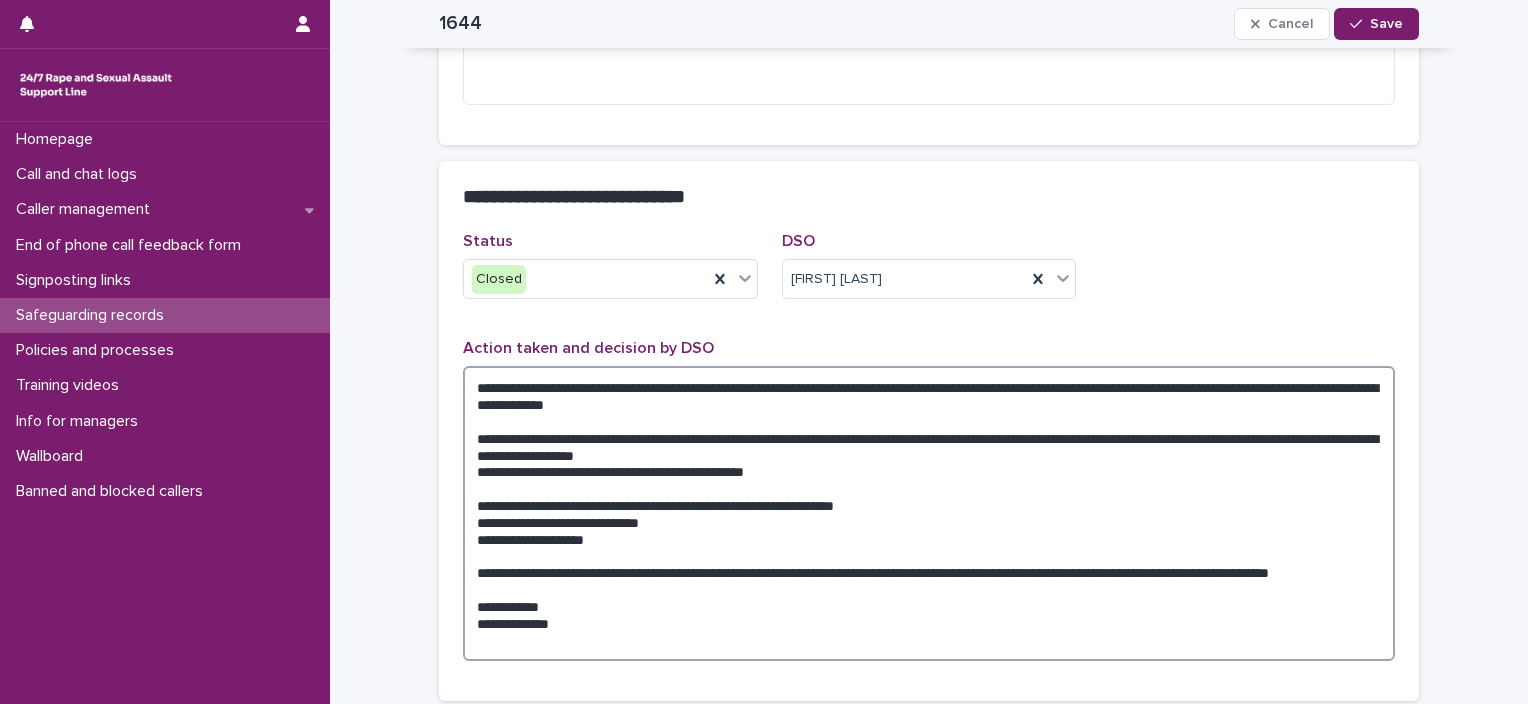 click on "**********" at bounding box center [929, 513] 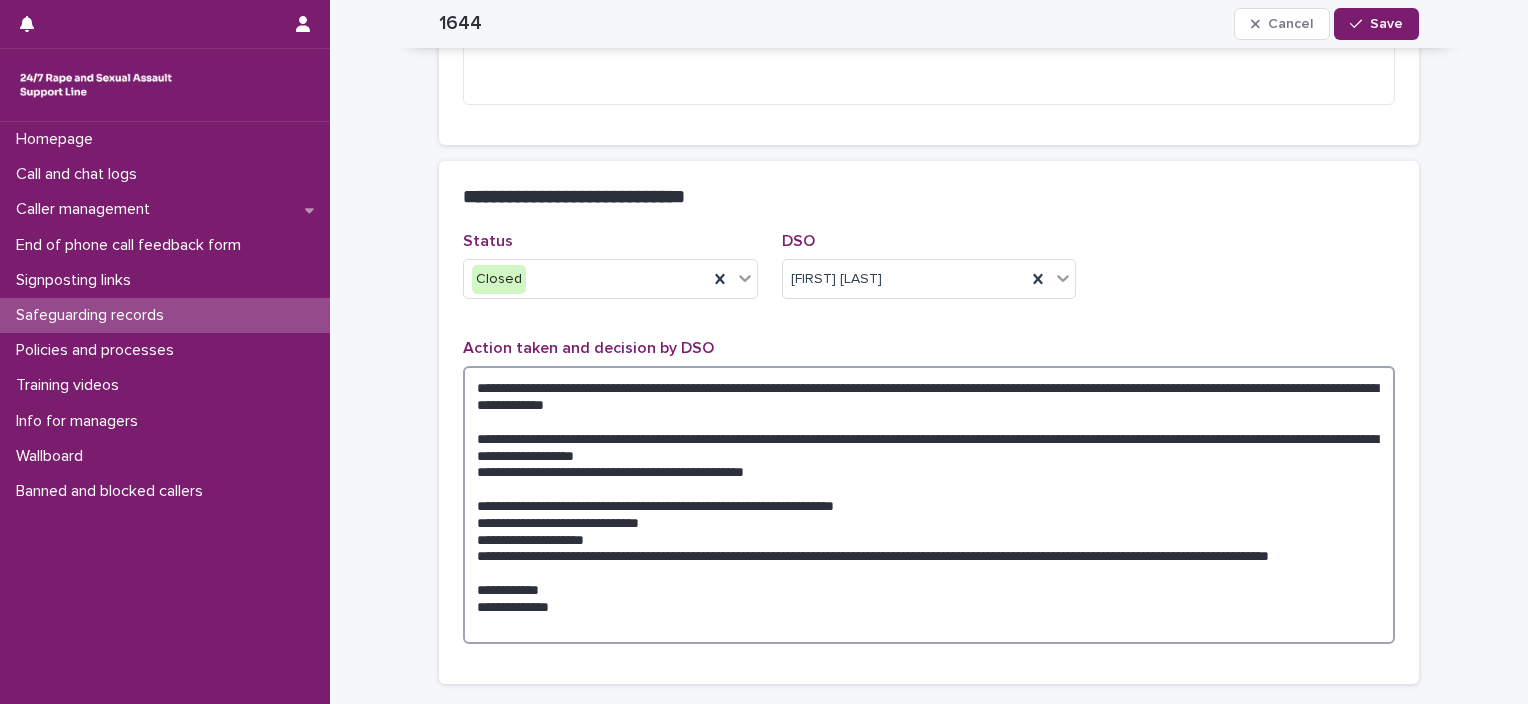 click on "**********" at bounding box center [929, 505] 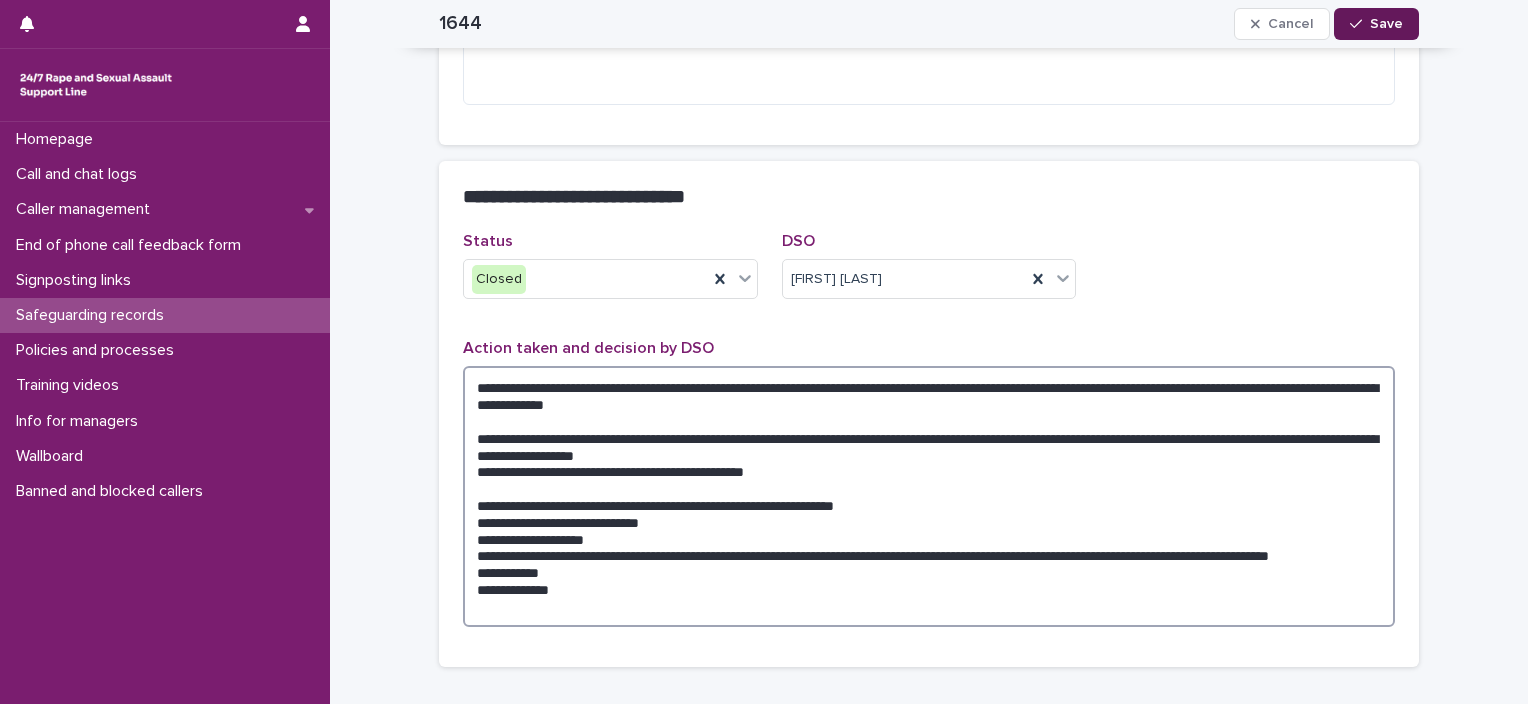 type on "**********" 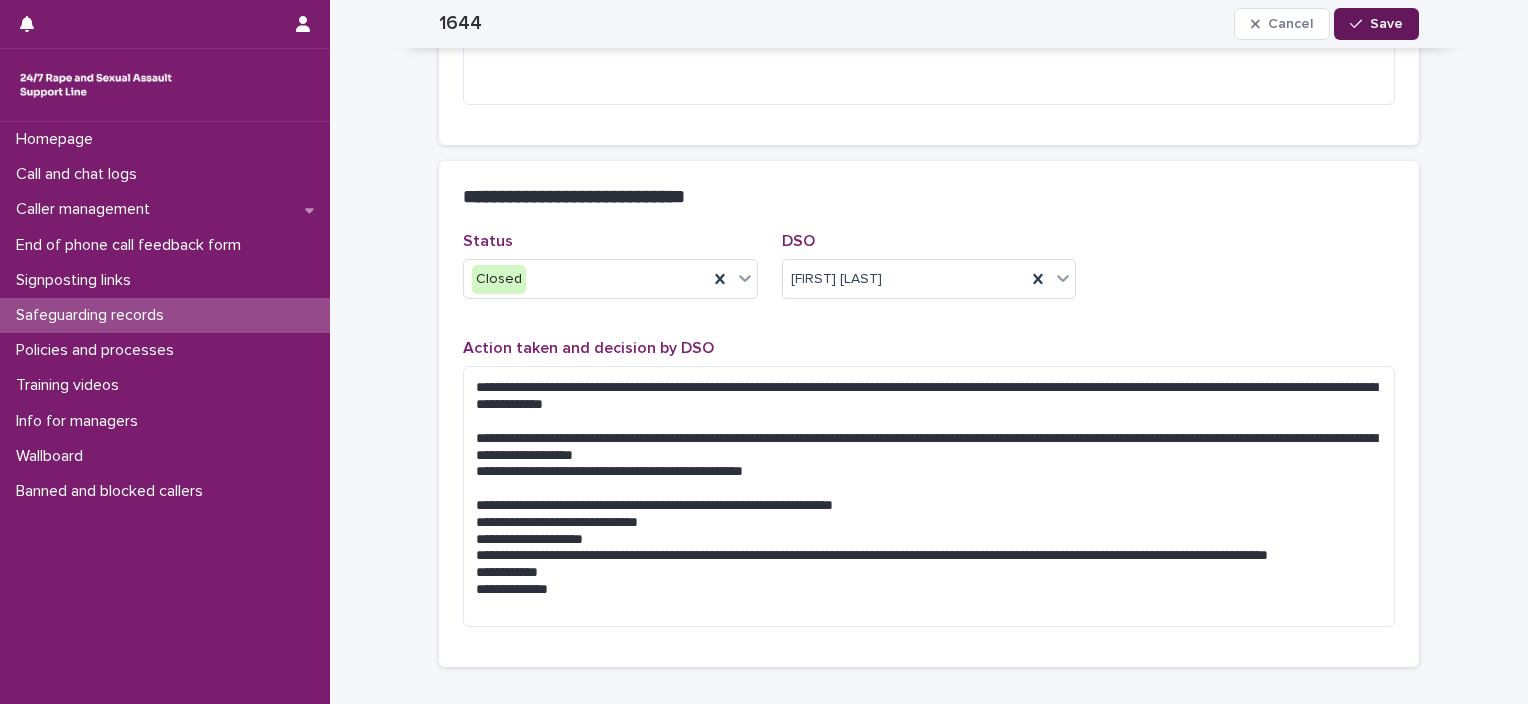 click on "Save" at bounding box center (1386, 24) 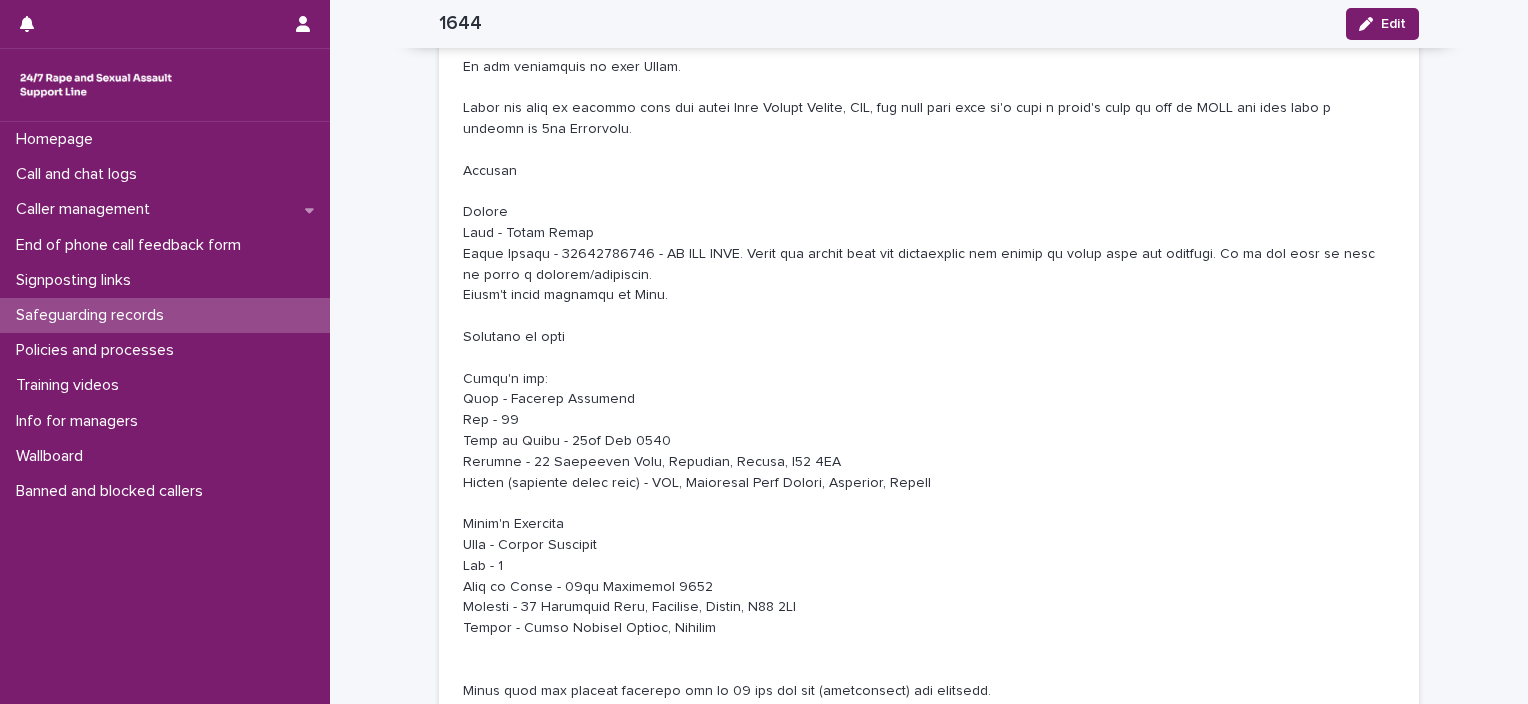 scroll, scrollTop: 860, scrollLeft: 0, axis: vertical 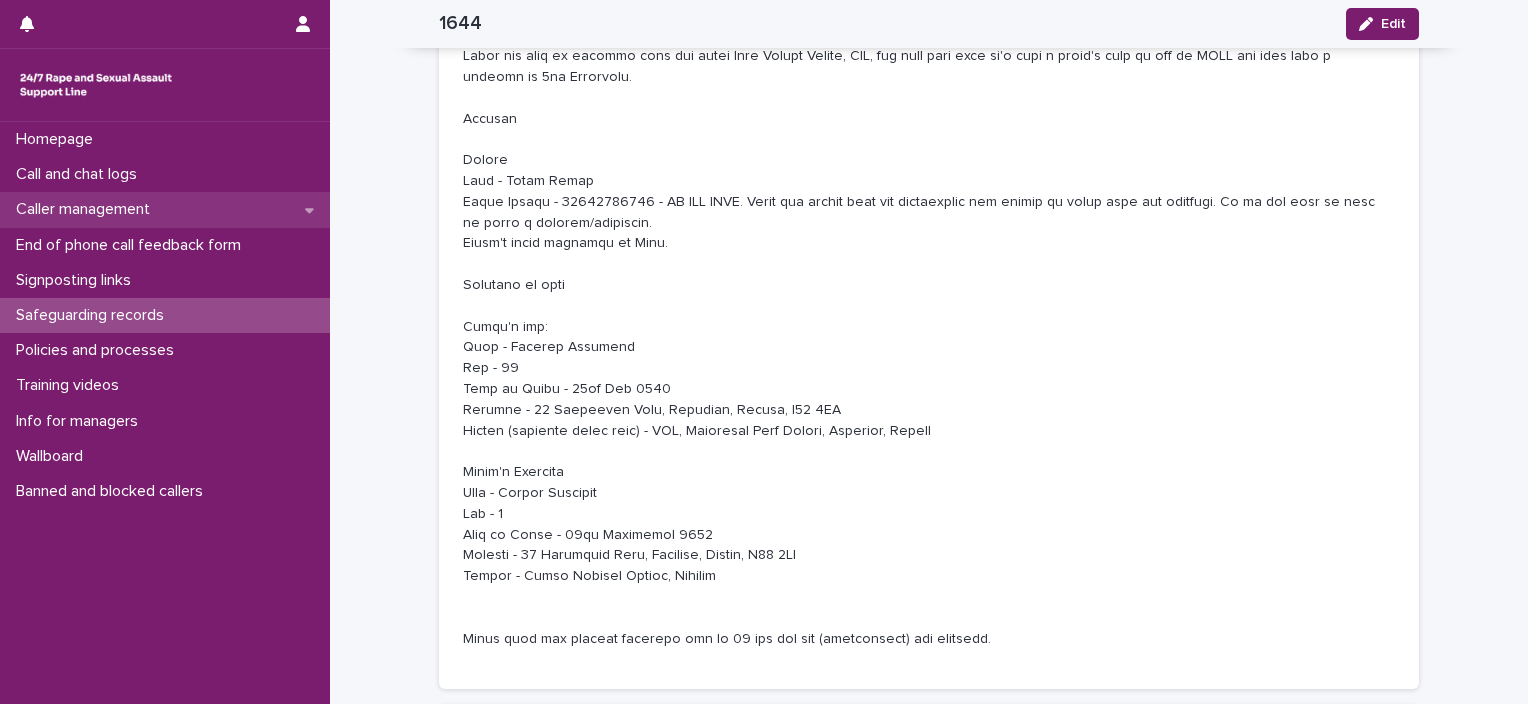 click on "Caller management" at bounding box center [165, 209] 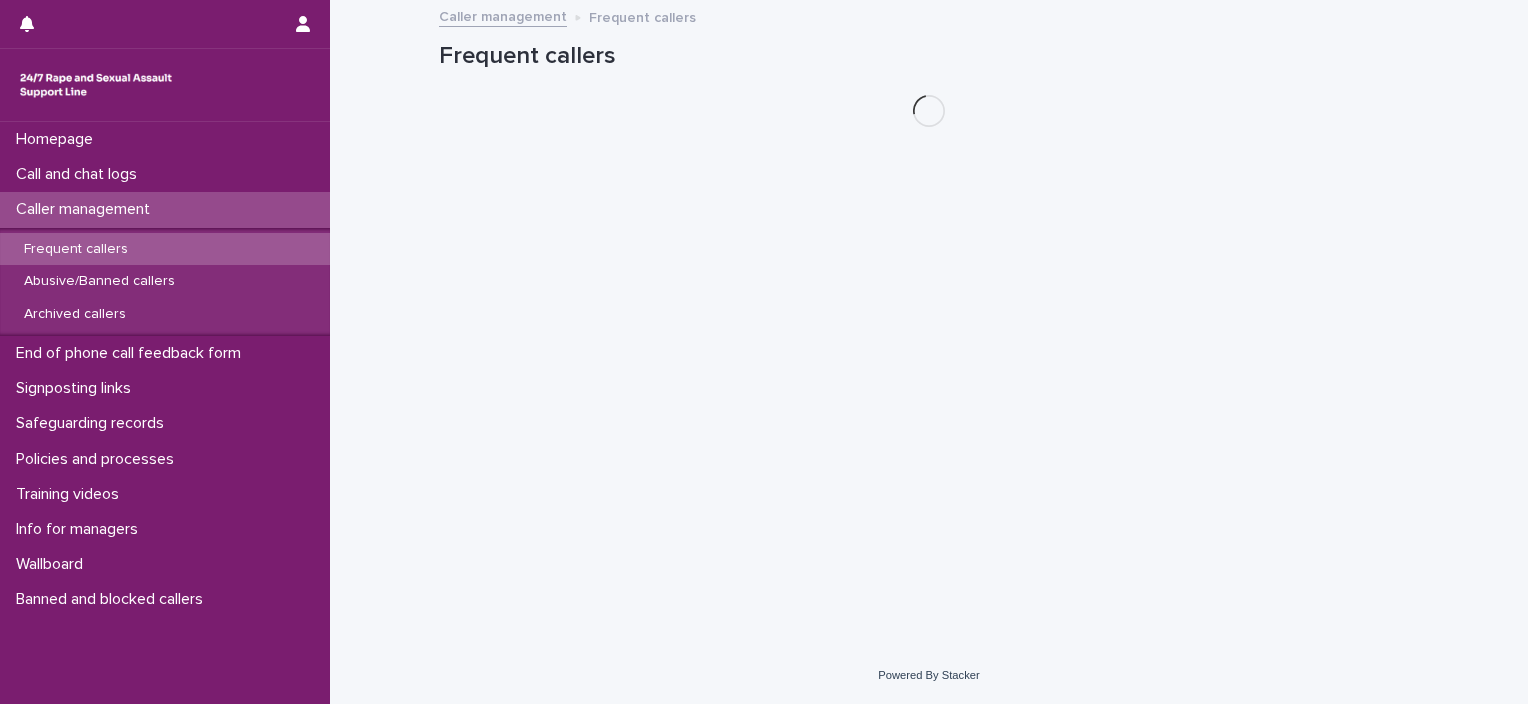 scroll, scrollTop: 0, scrollLeft: 0, axis: both 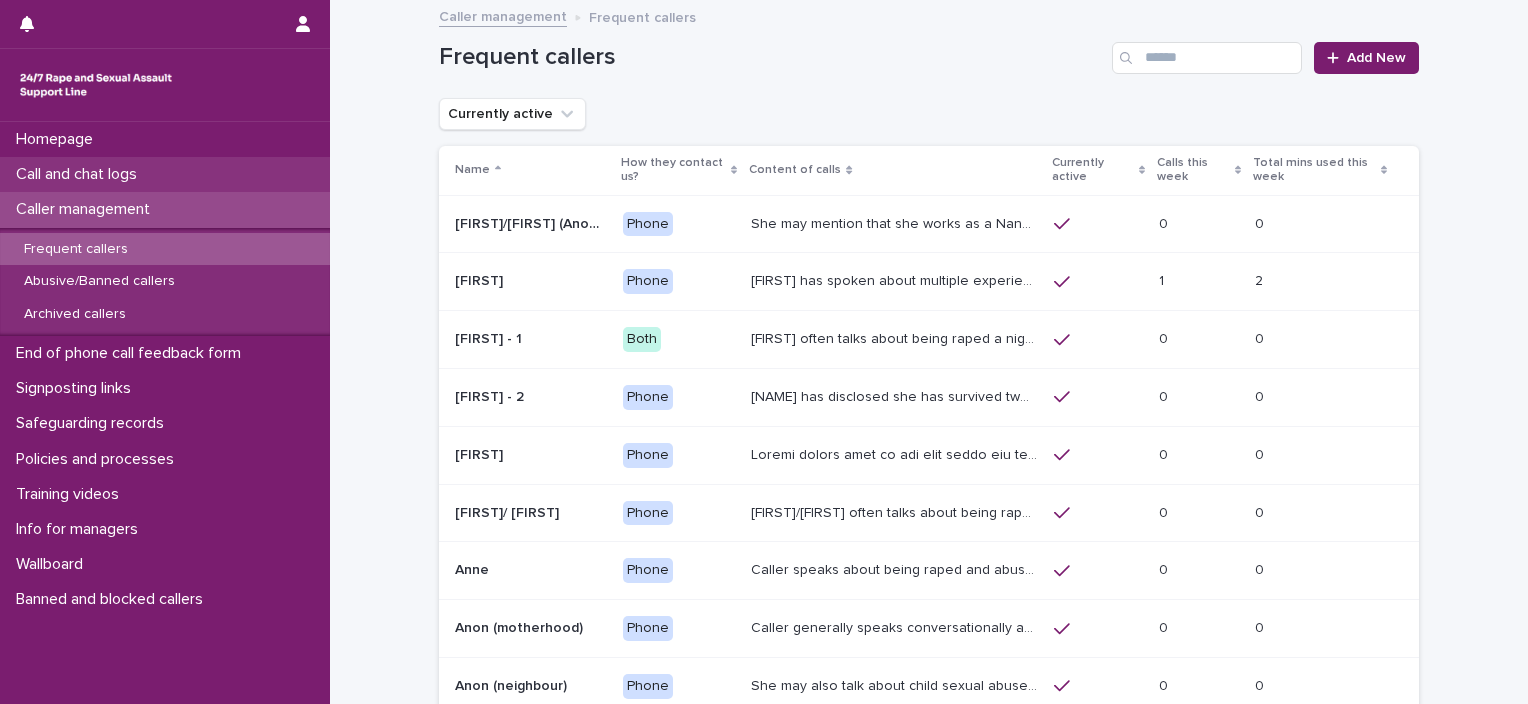 click on "Call and chat logs" at bounding box center (80, 174) 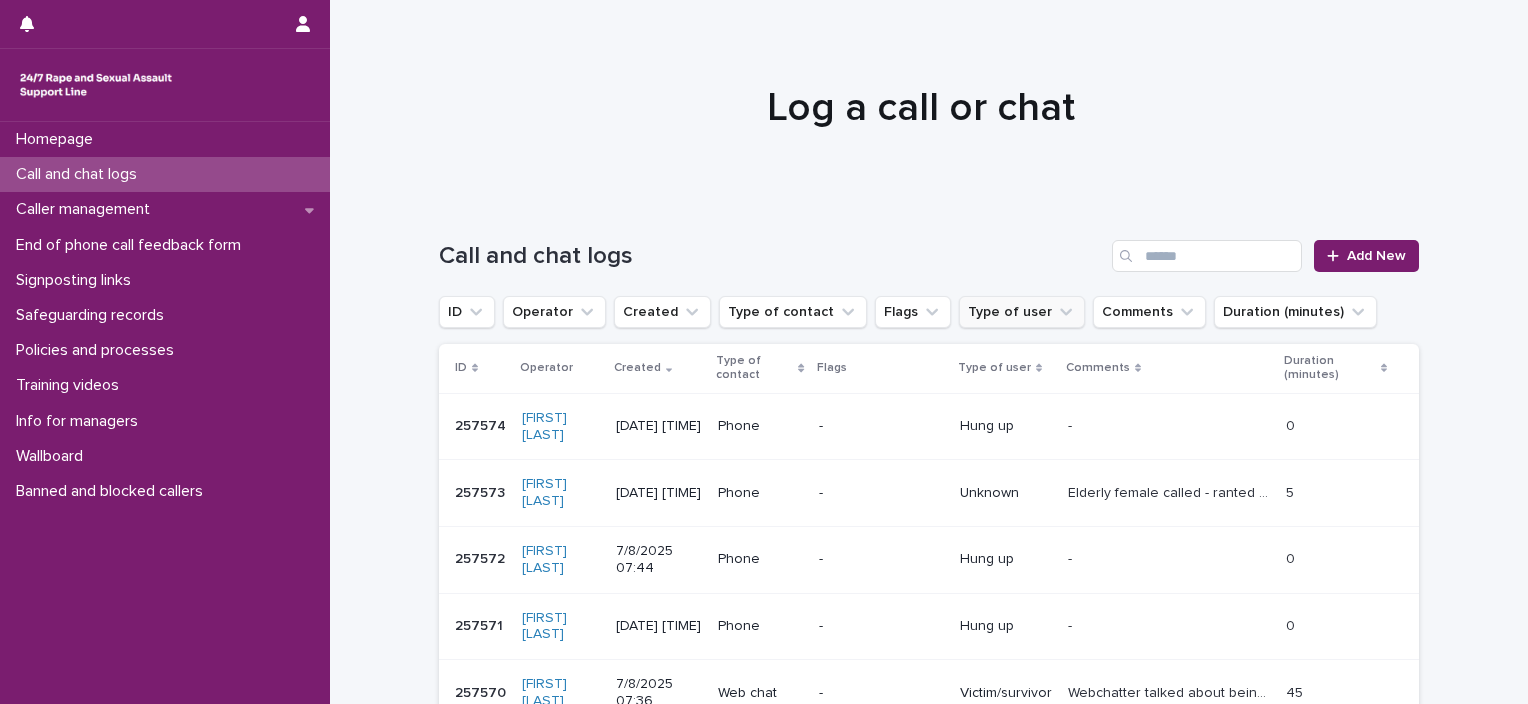 click on "Type of user" at bounding box center [1022, 312] 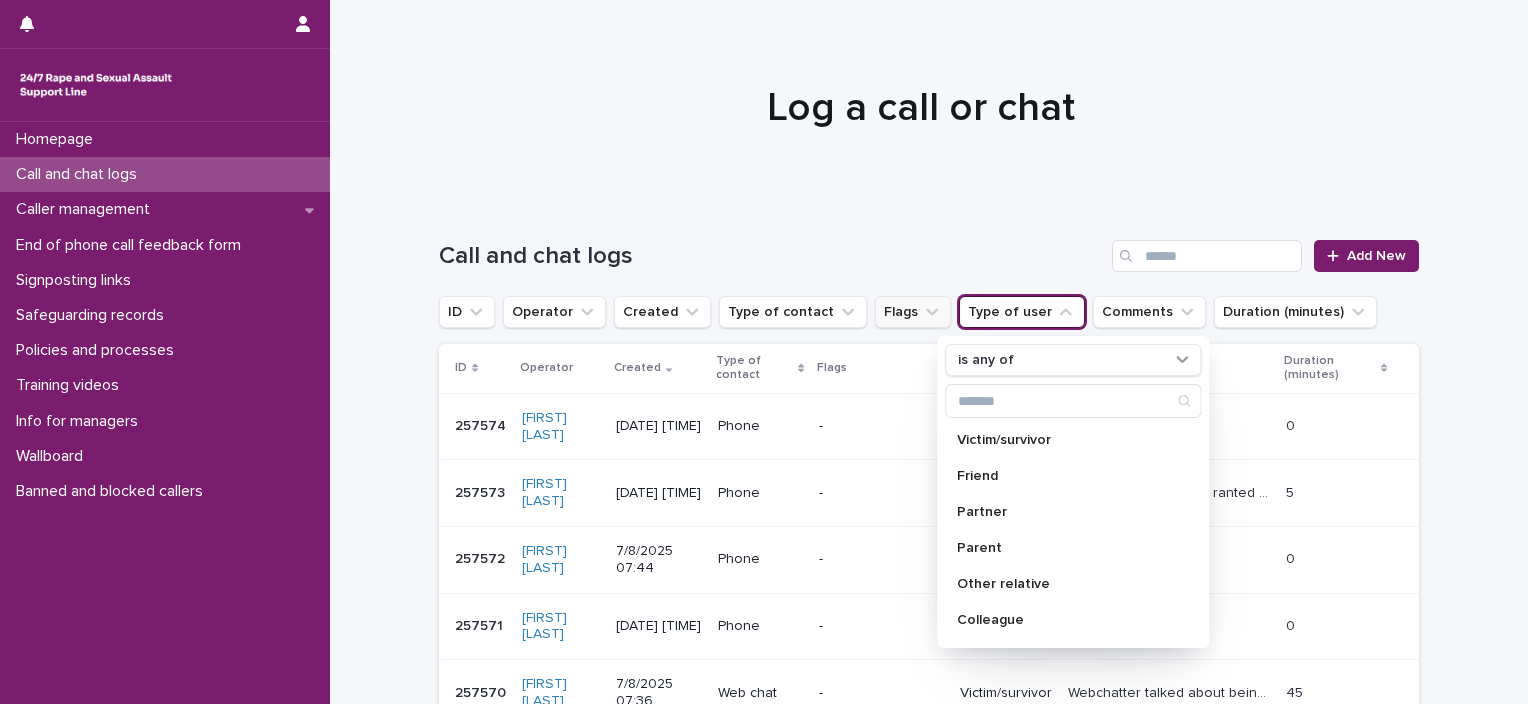 click 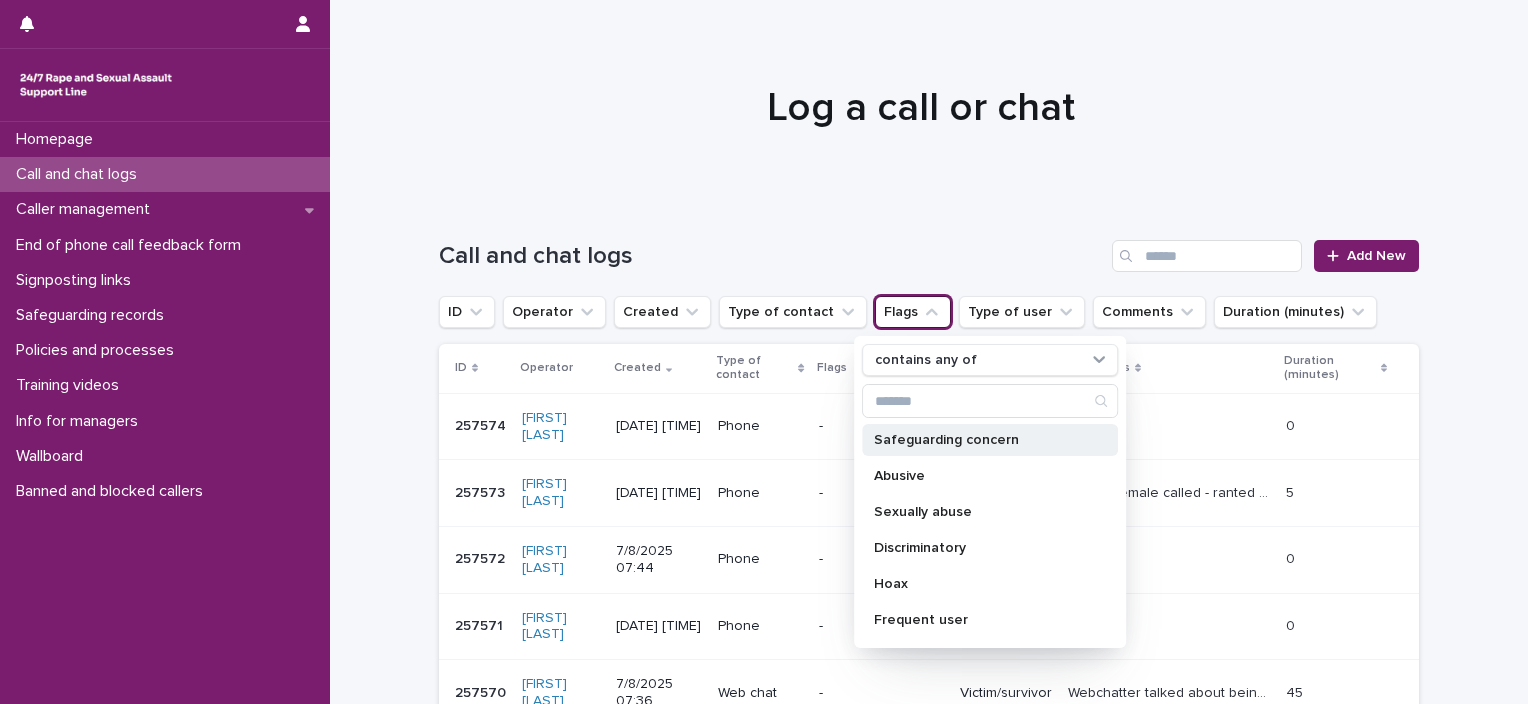click on "Safeguarding concern" at bounding box center (990, 440) 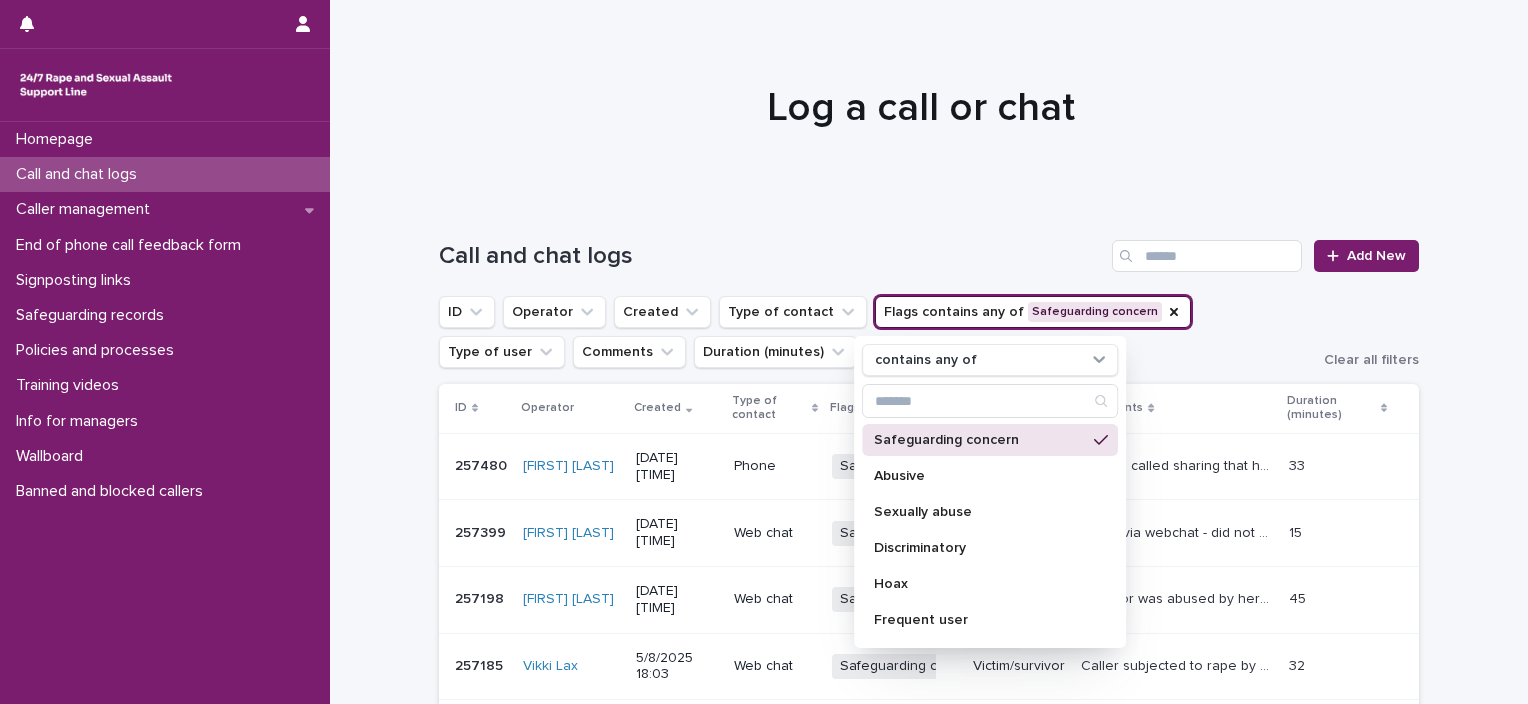 click on "ID Operator Created Type of contact Flags contains any of Safeguarding concern contains any of Safeguarding concern Abusive Sexually abuse Discriminatory Hoax Frequent user Perpetrator Call waiting Suicide Technical issue - webchat Technical issue - other Interpreter Type of user Comments Duration (minutes)" at bounding box center (873, 332) 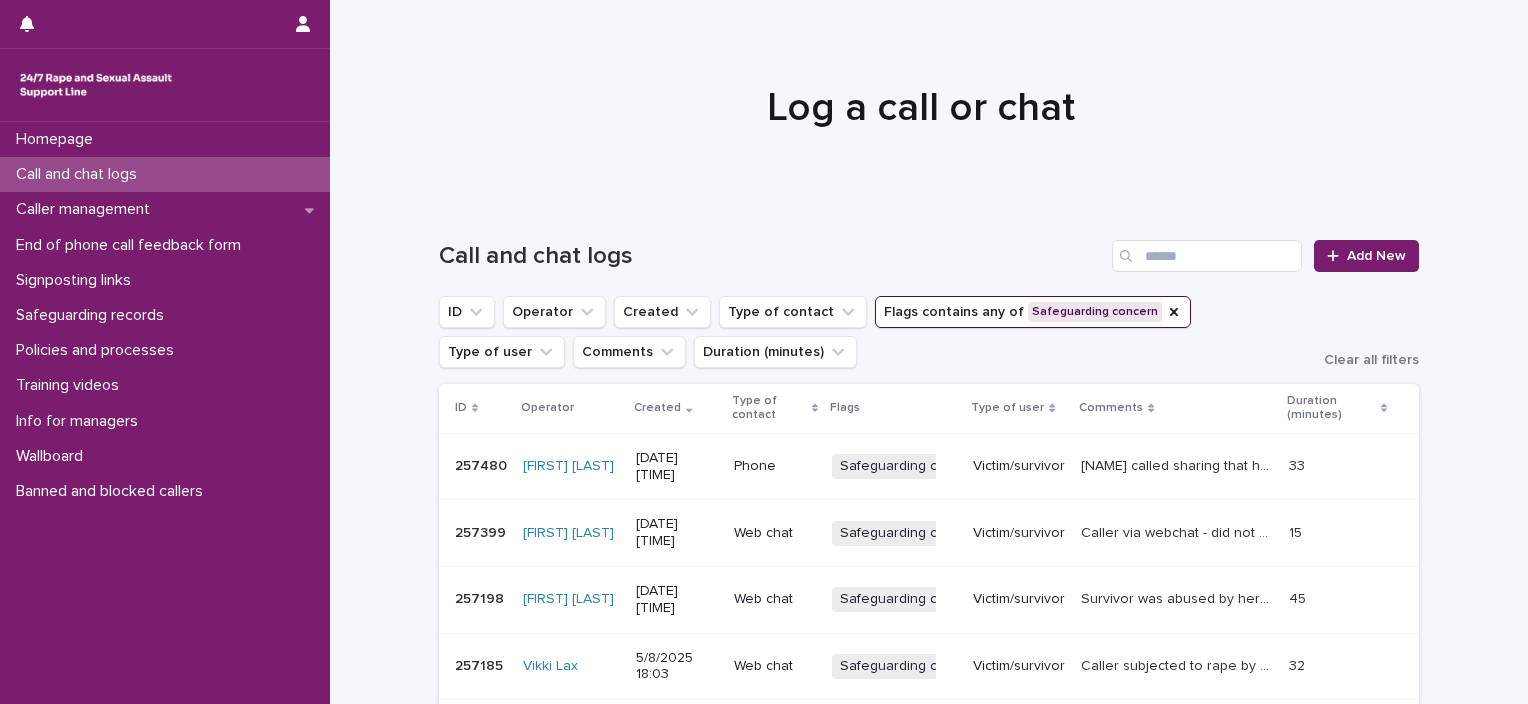 click on "ID Operator Created Type of contact Flags contains any of Safeguarding concern Type of user Comments Duration (minutes)" at bounding box center (873, 332) 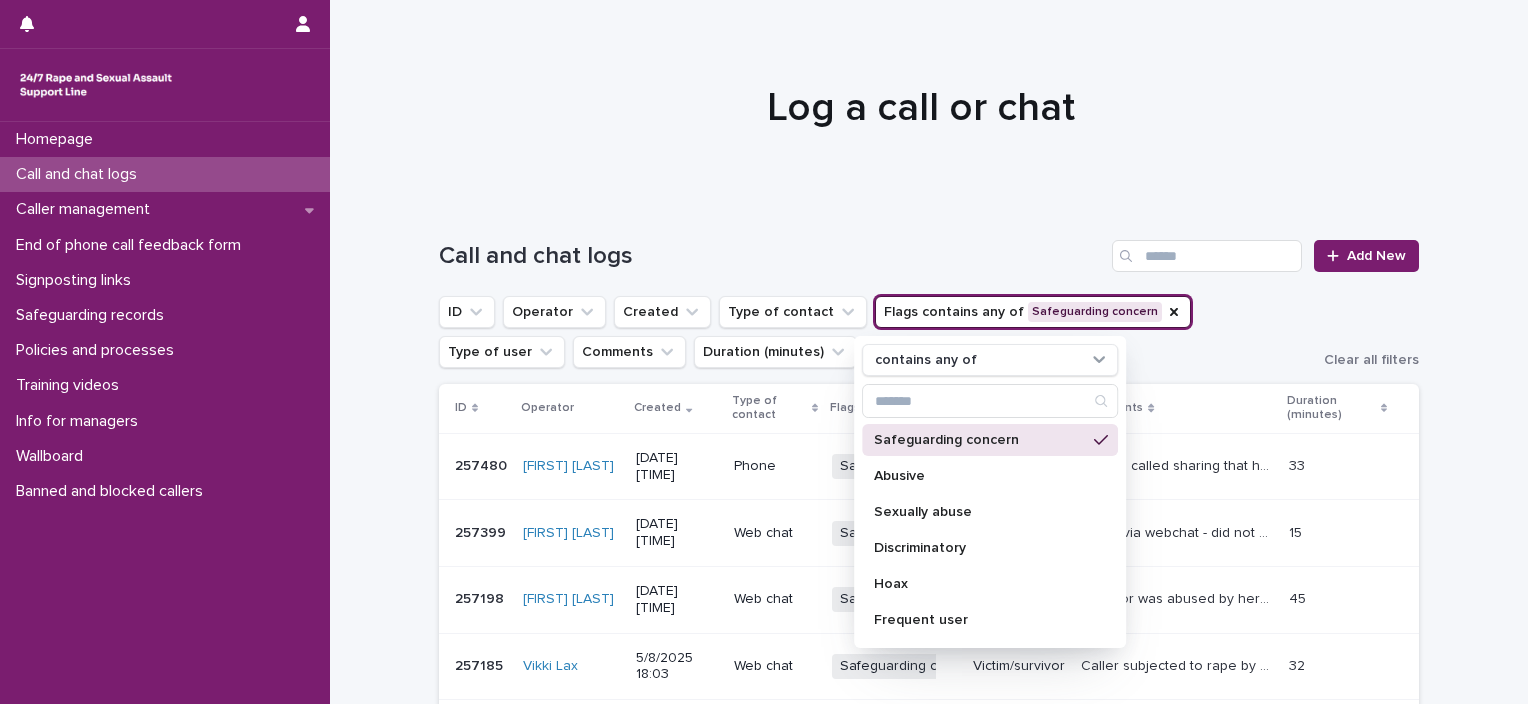 click on "Safeguarding concern" at bounding box center (980, 440) 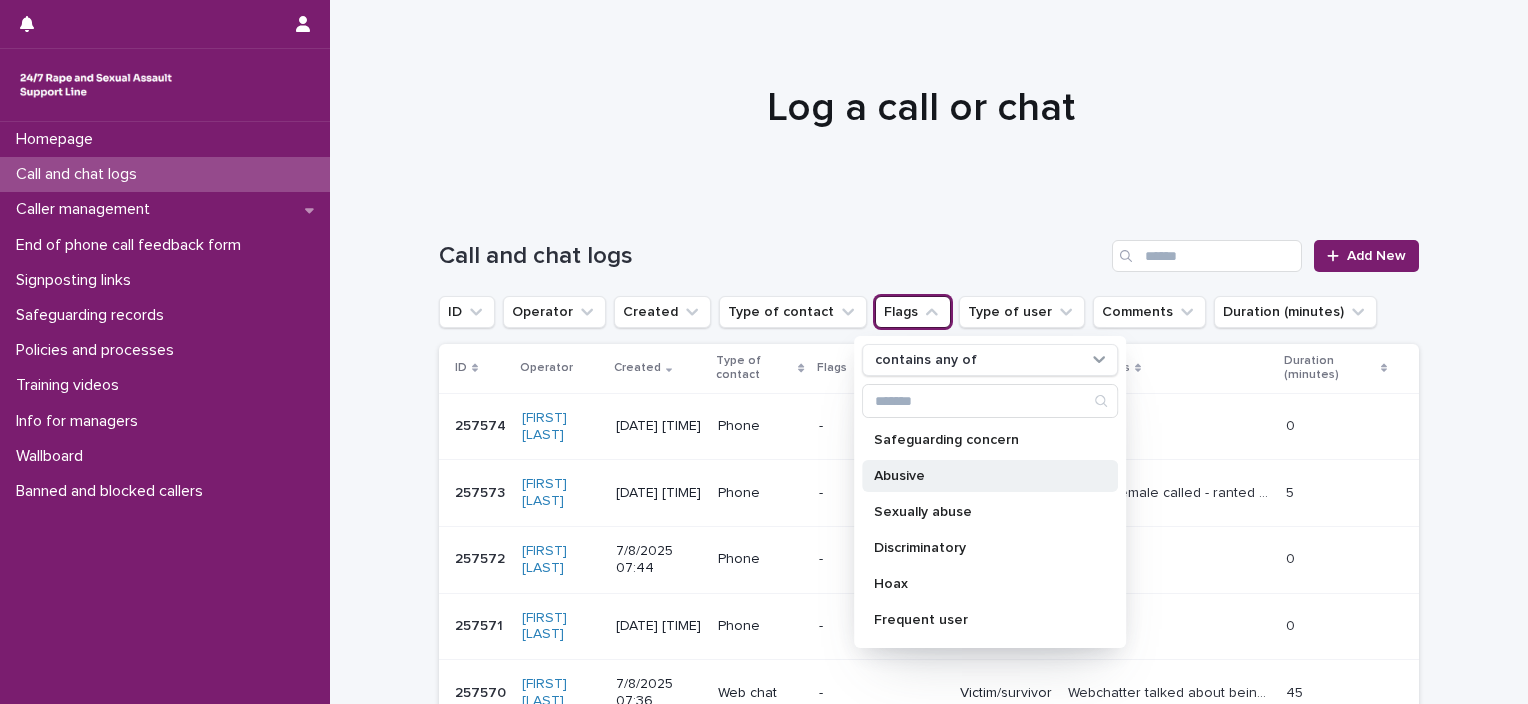 click on "Abusive" at bounding box center (980, 476) 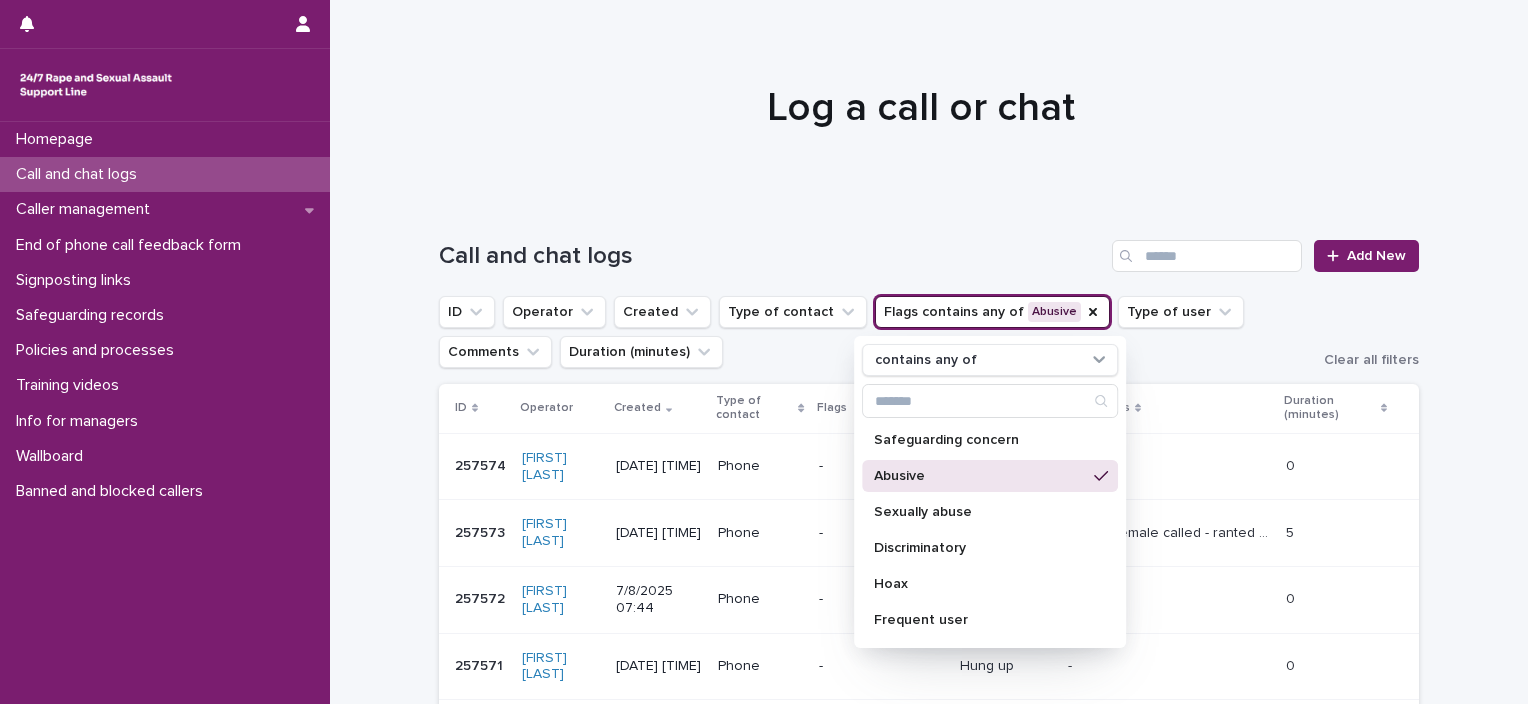 click on "ID Operator Created Type of contact Flags contains any of Abusive contains any of Safeguarding concern Abusive Sexually abuse Discriminatory Hoax Frequent user Perpetrator Call waiting Suicide Technical issue - webchat Technical issue - other Interpreter Type of user Comments Duration (minutes)" at bounding box center (873, 332) 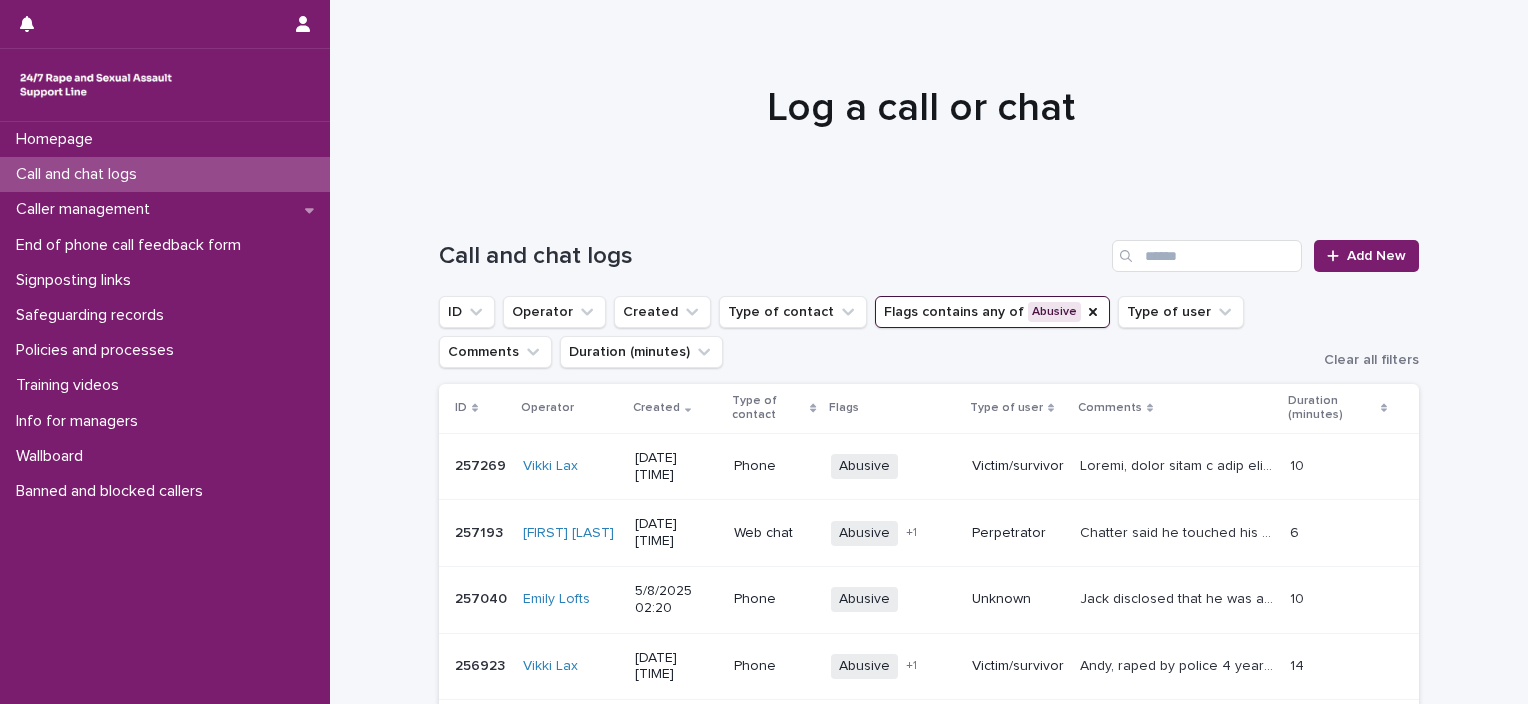 click on "Flags contains any of Abusive" at bounding box center (992, 312) 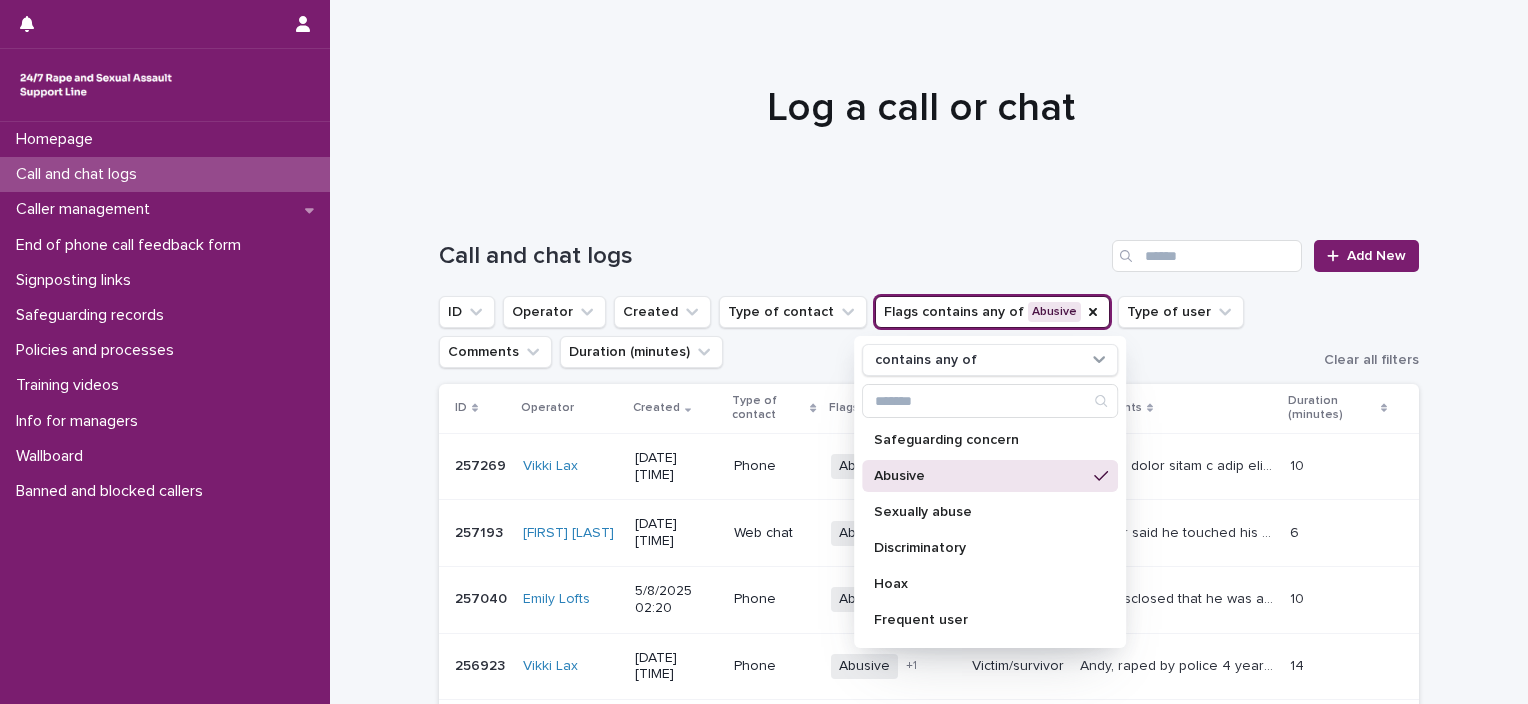 drag, startPoint x: 1000, startPoint y: 473, endPoint x: 994, endPoint y: 459, distance: 15.231546 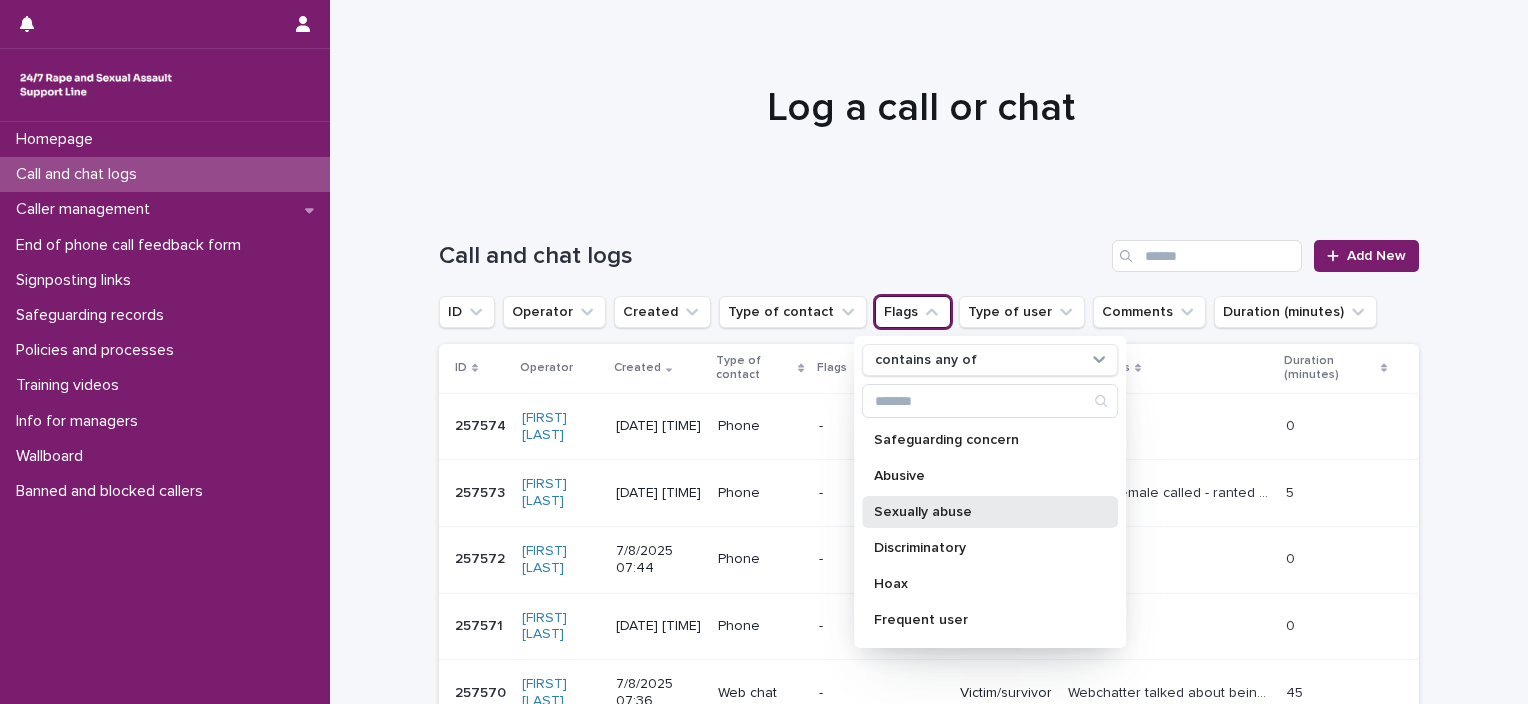 click on "Sexually abuse" at bounding box center (980, 512) 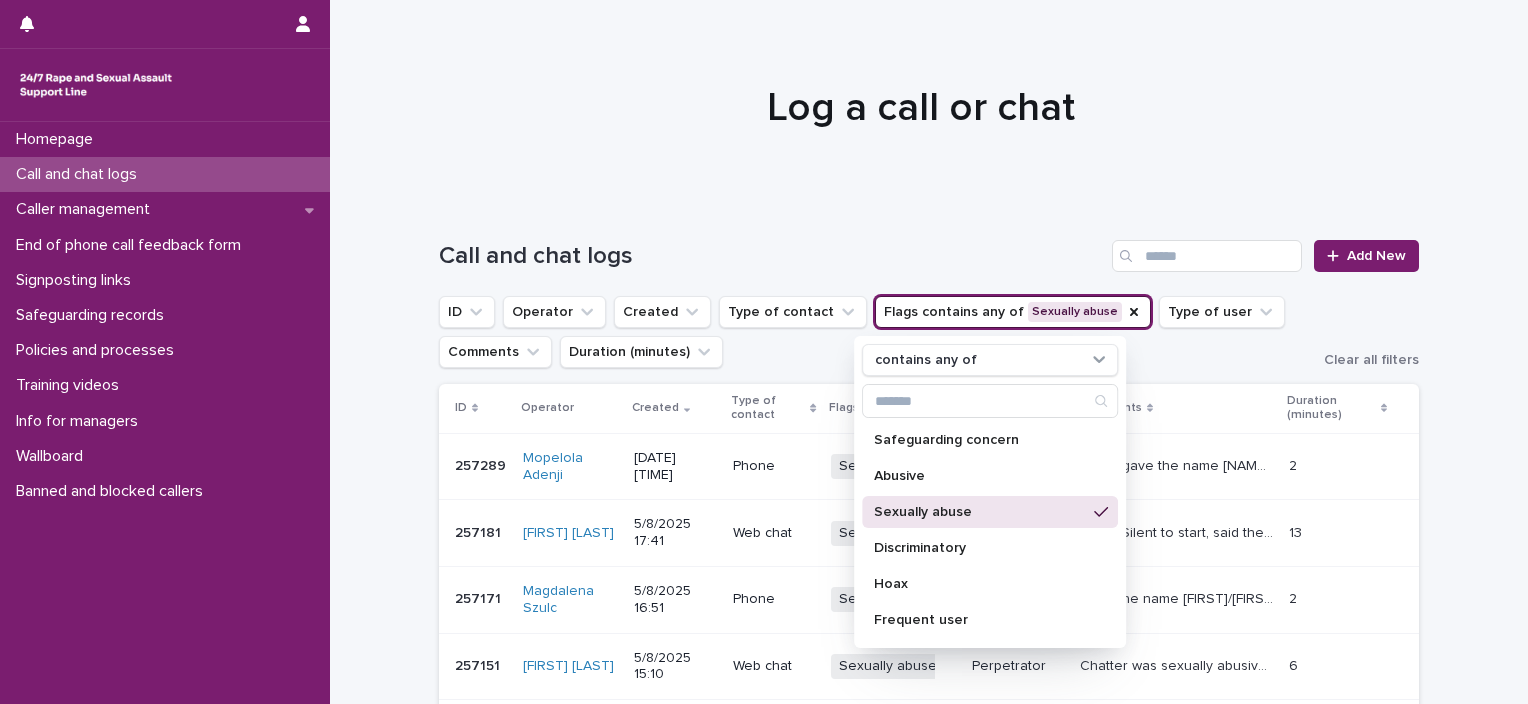 click on "Sexually abuse" at bounding box center (980, 512) 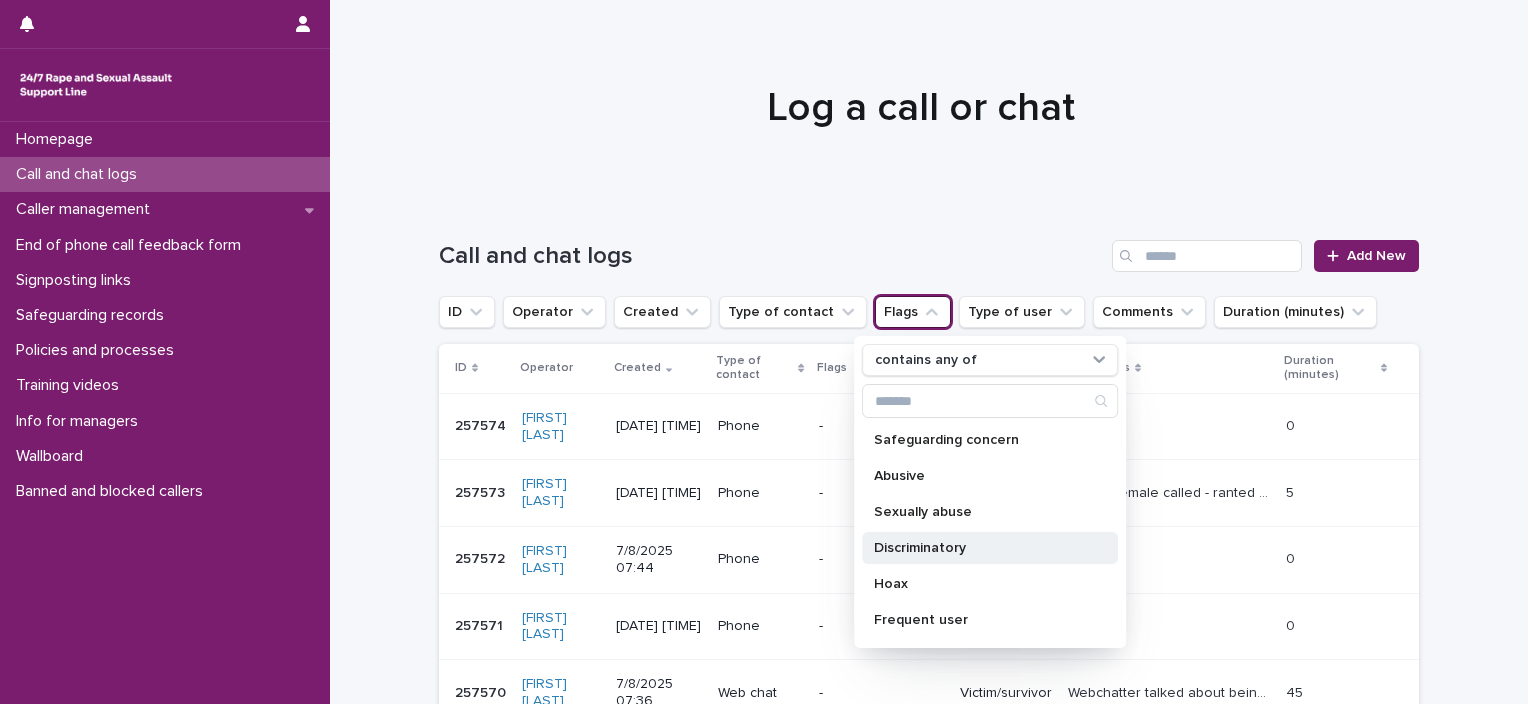 click on "Discriminatory" at bounding box center (980, 548) 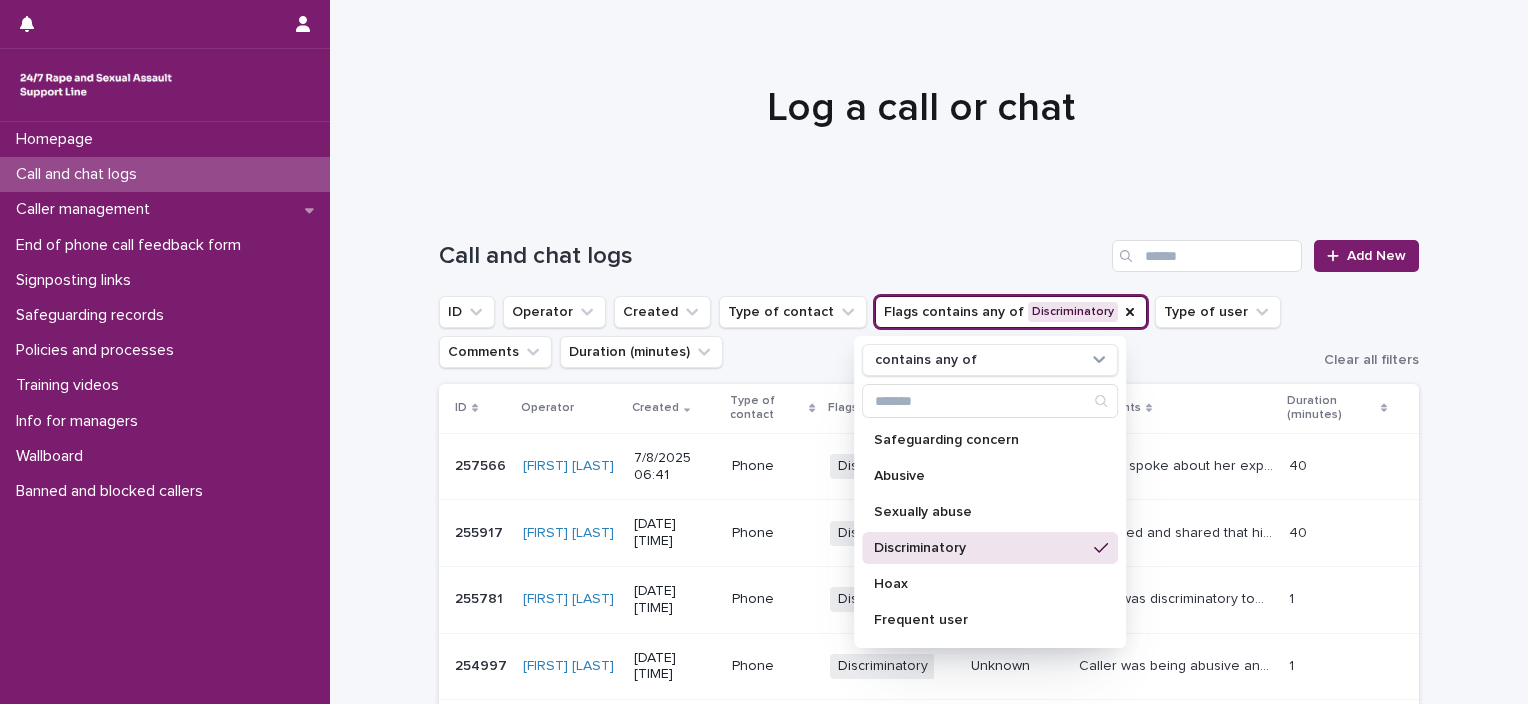 click on "ID Operator Created Type of contact Flags contains any of Discriminatory contains any of Safeguarding concern Abusive Sexually abuse Discriminatory Hoax Frequent user Perpetrator Call waiting Suicide Technical issue - webchat Technical issue - other Interpreter Type of user Comments Duration (minutes)" at bounding box center (873, 332) 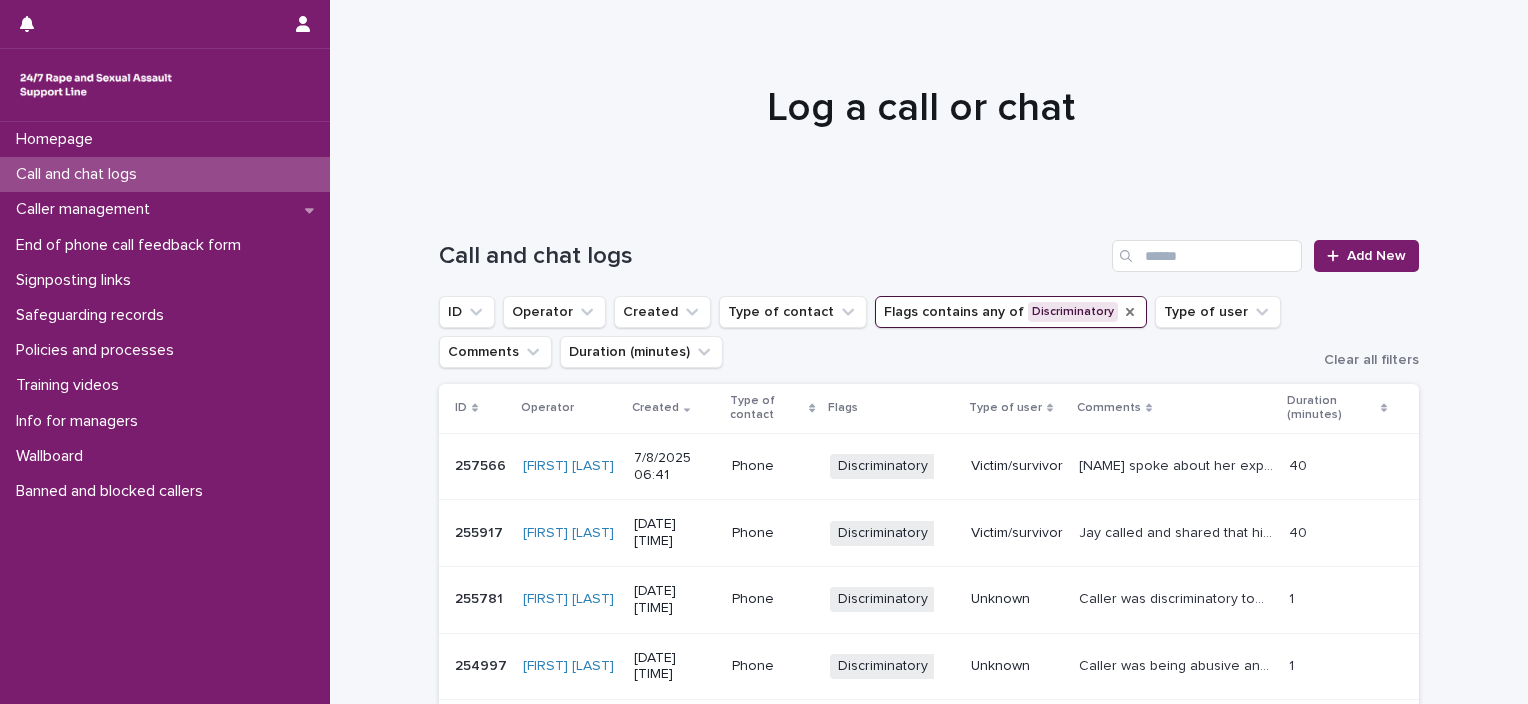 click 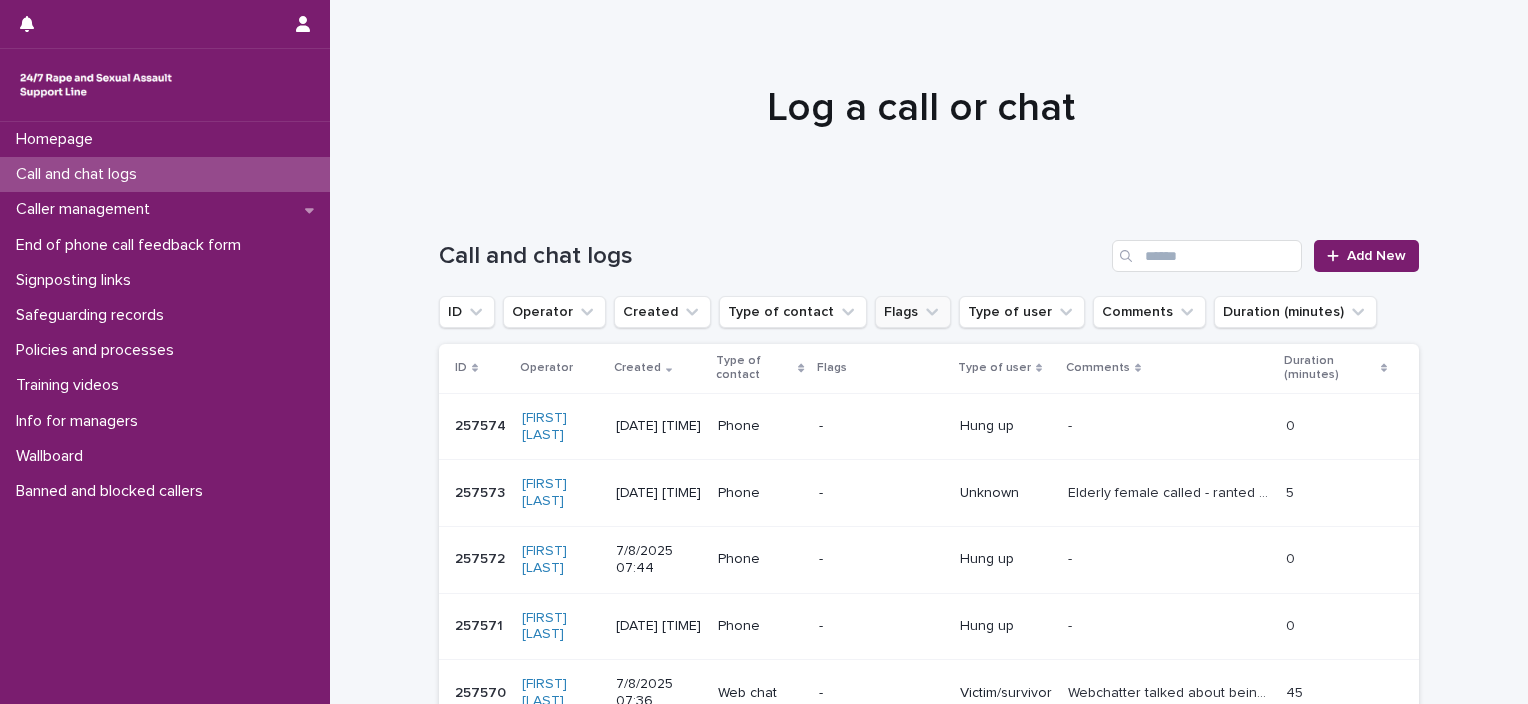 click on "Flags" at bounding box center (913, 312) 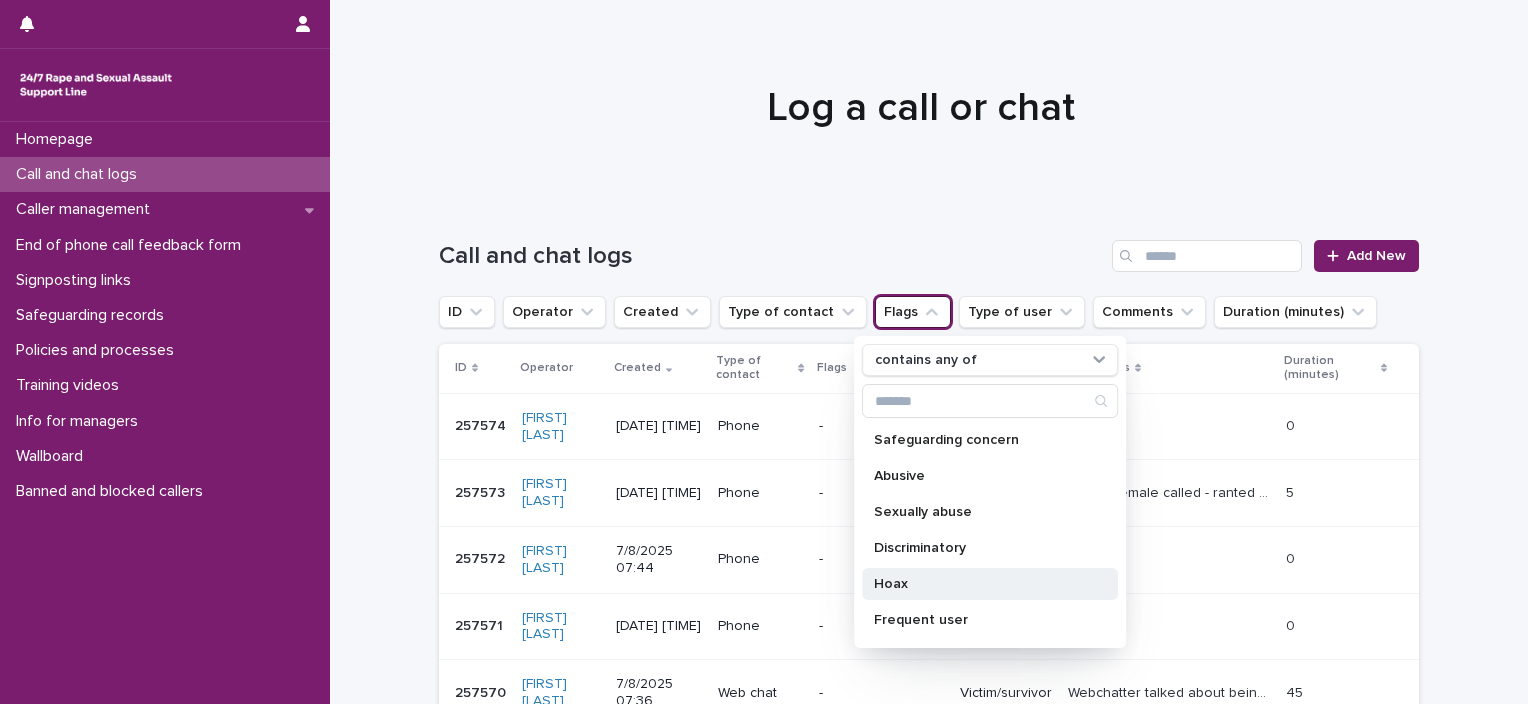 click on "Hoax" at bounding box center [990, 584] 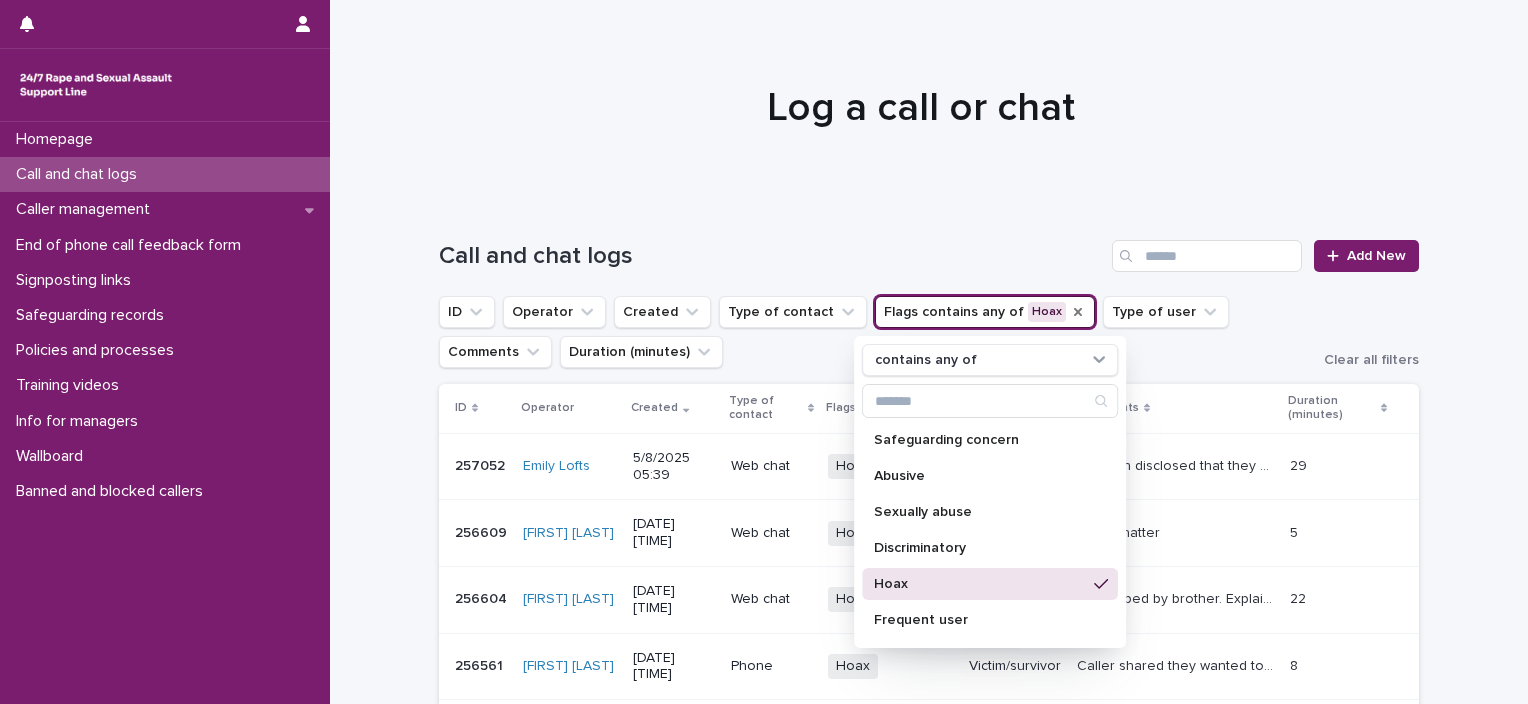 click on "ID Operator Created Type of contact Flags contains any of Hoax contains any of Safeguarding concern Abusive Sexually abuse Discriminatory Hoax Frequent user Perpetrator Call waiting Suicide Technical issue - webchat Technical issue - other Interpreter Type of user Comments Duration (minutes)" at bounding box center (873, 332) 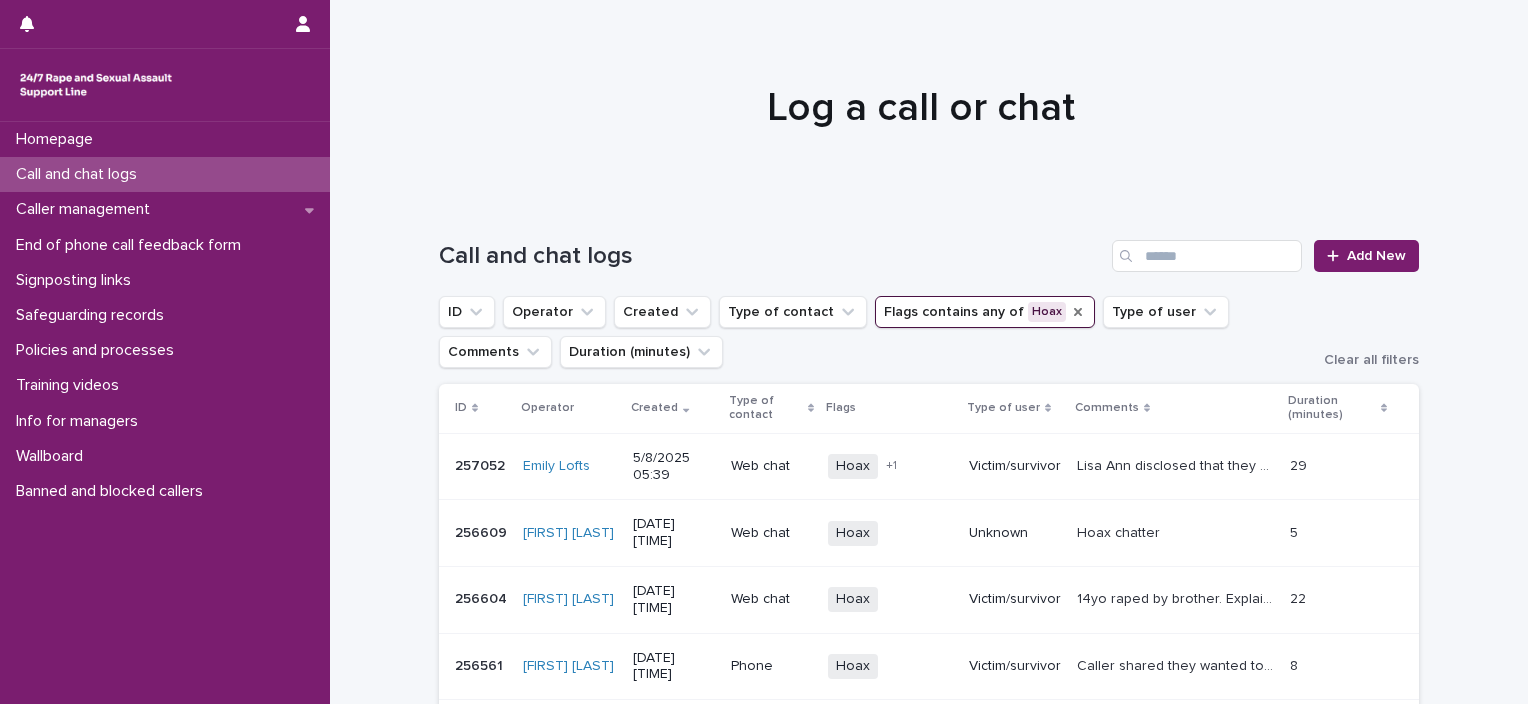 click 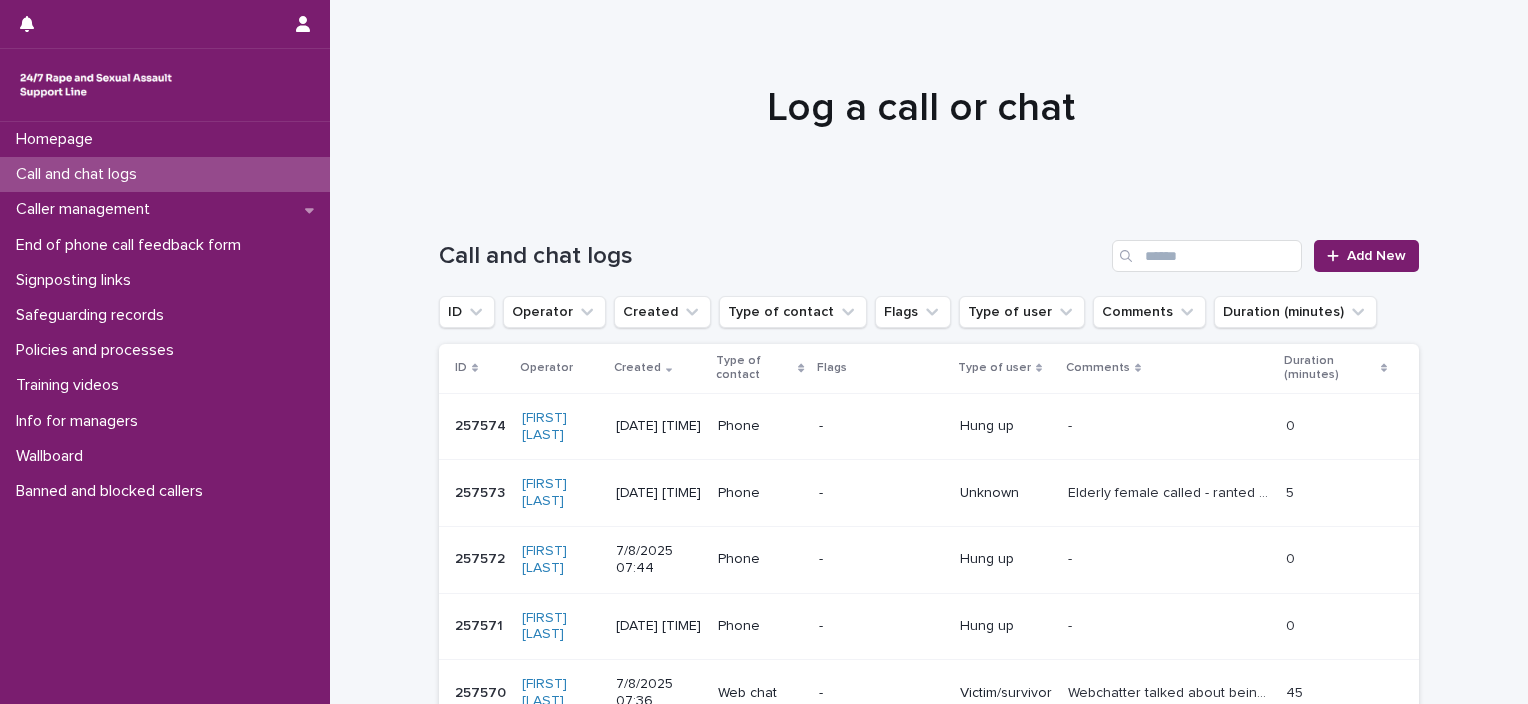 click 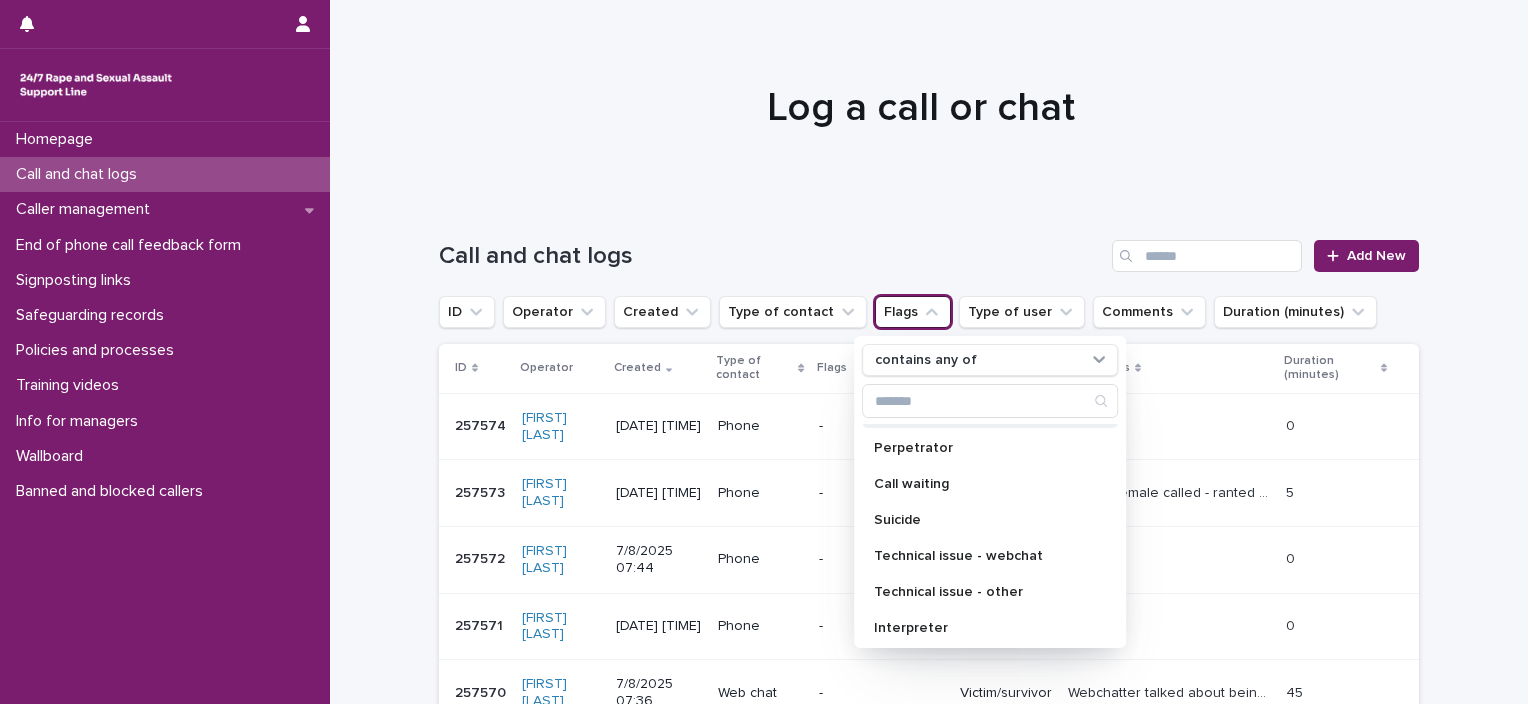 scroll, scrollTop: 212, scrollLeft: 0, axis: vertical 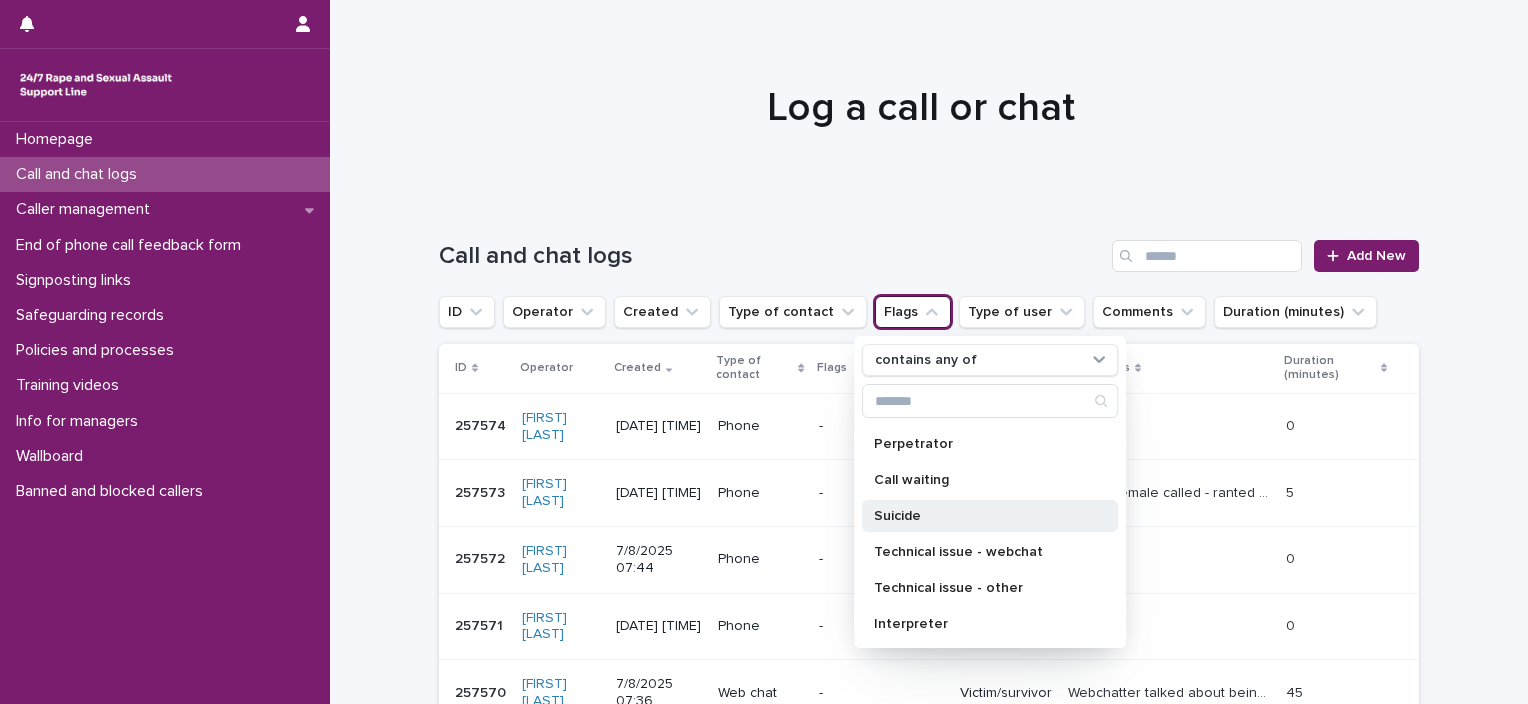 click on "Suicide" at bounding box center [980, 516] 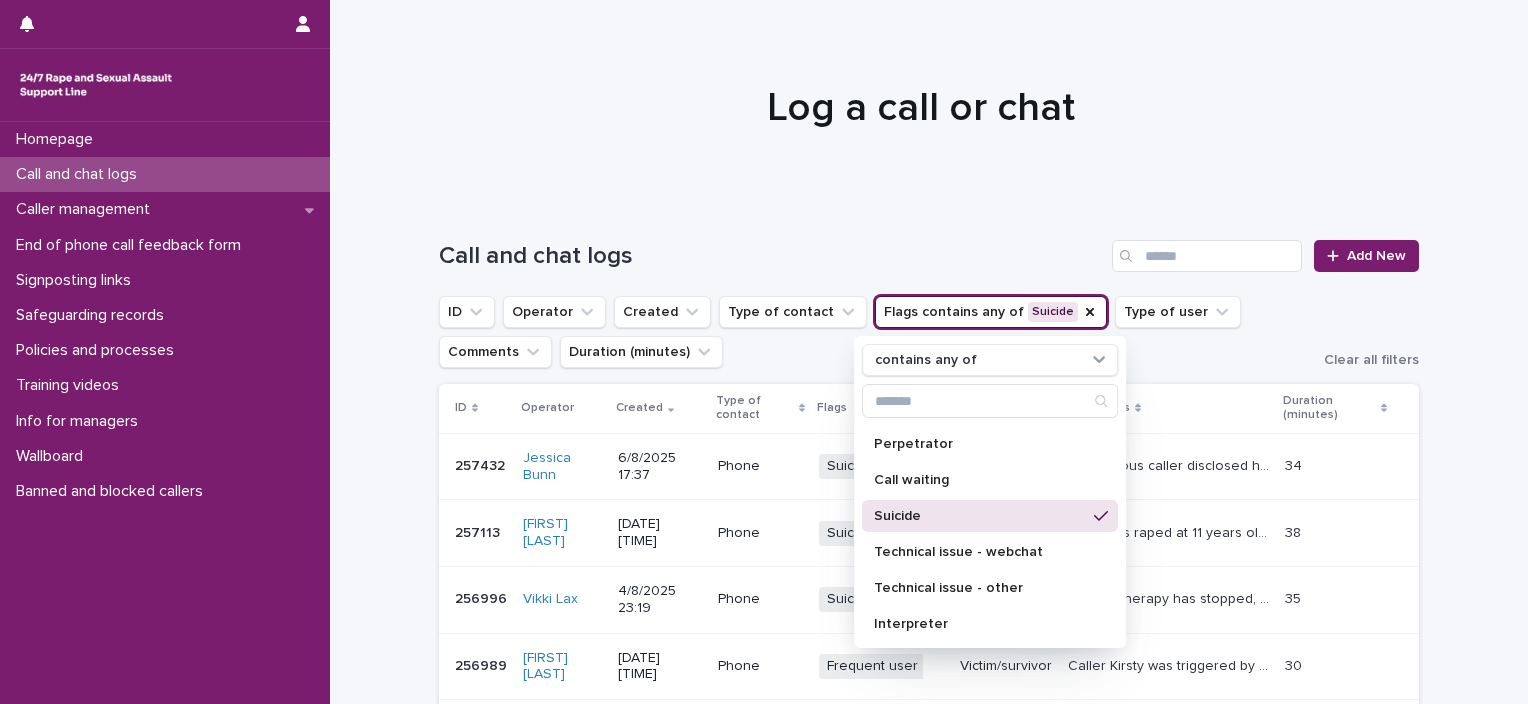 click on "Call and chat logs Add New ID Operator Created Type of contact Flags contains any of Suicide contains any of Safeguarding concern Abusive Sexually abuse Discriminatory Hoax Frequent user Perpetrator Call waiting Suicide Technical issue - webchat Technical issue - other Interpreter Type of user Comments Duration (minutes) Clear all filters ID Operator Created Type of contact Flags Type of user Comments Duration (minutes) 257432 257432  [FIRST] [LAST]  [DATE] [TIME] Phone Suicide + 0 Victim/survivor Anonymous caller disclosed historic CSA by their step-dad and historic repeated rape and sexual abuse by multiple perpetrators in a cult including ex-husband. Also physical abuse and financial abuse. Discussed abuse, emotions, impacts, support - received and ongoing, family, suicidal feelings (no active plan). Emotional support provided. Caller chose to end call after 34 minutes.  34 34  257113 257113  [FIRST] [LAST]  [DATE] [TIME] Phone Suicide + 0 Victim/survivor  38 38  256996 256996  [FIRST] [LAST]  +" at bounding box center (929, 685) 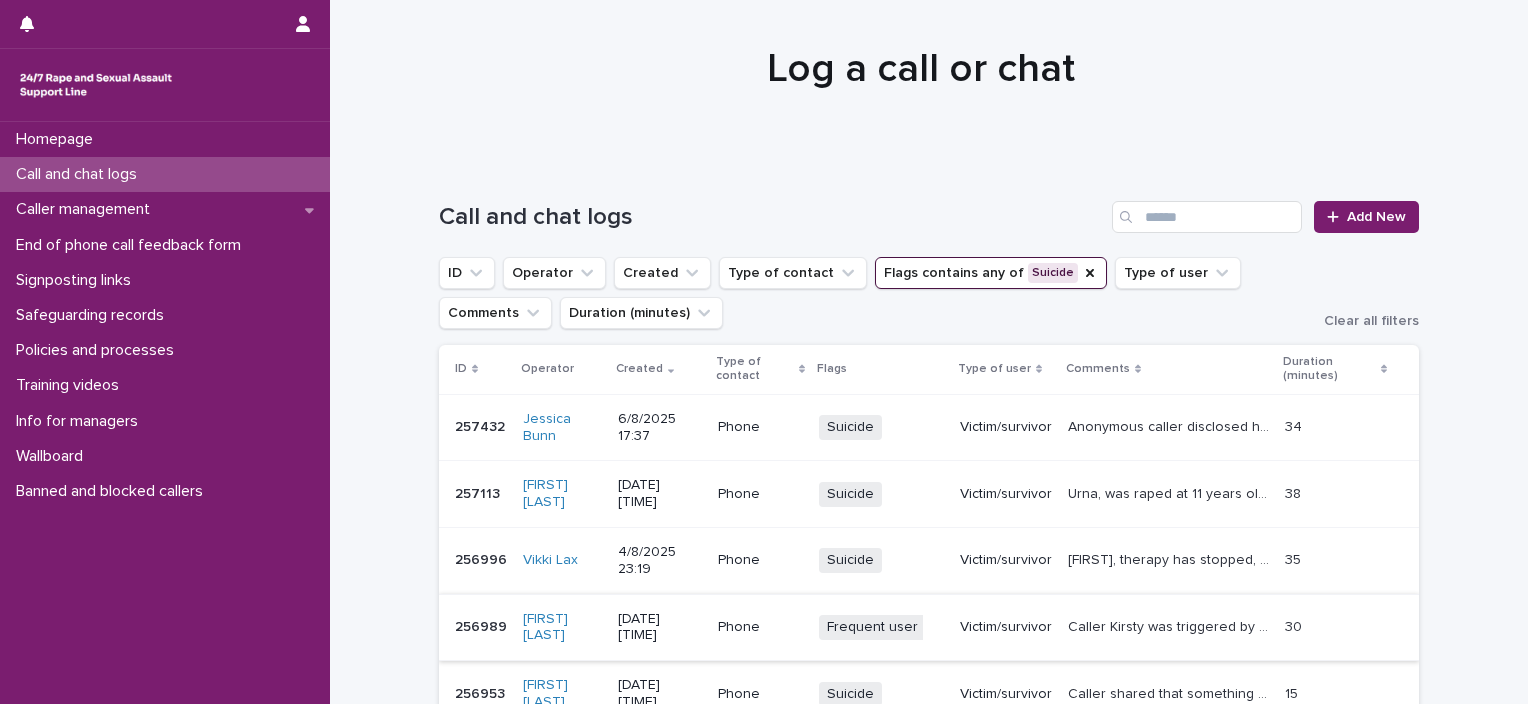 scroll, scrollTop: 0, scrollLeft: 0, axis: both 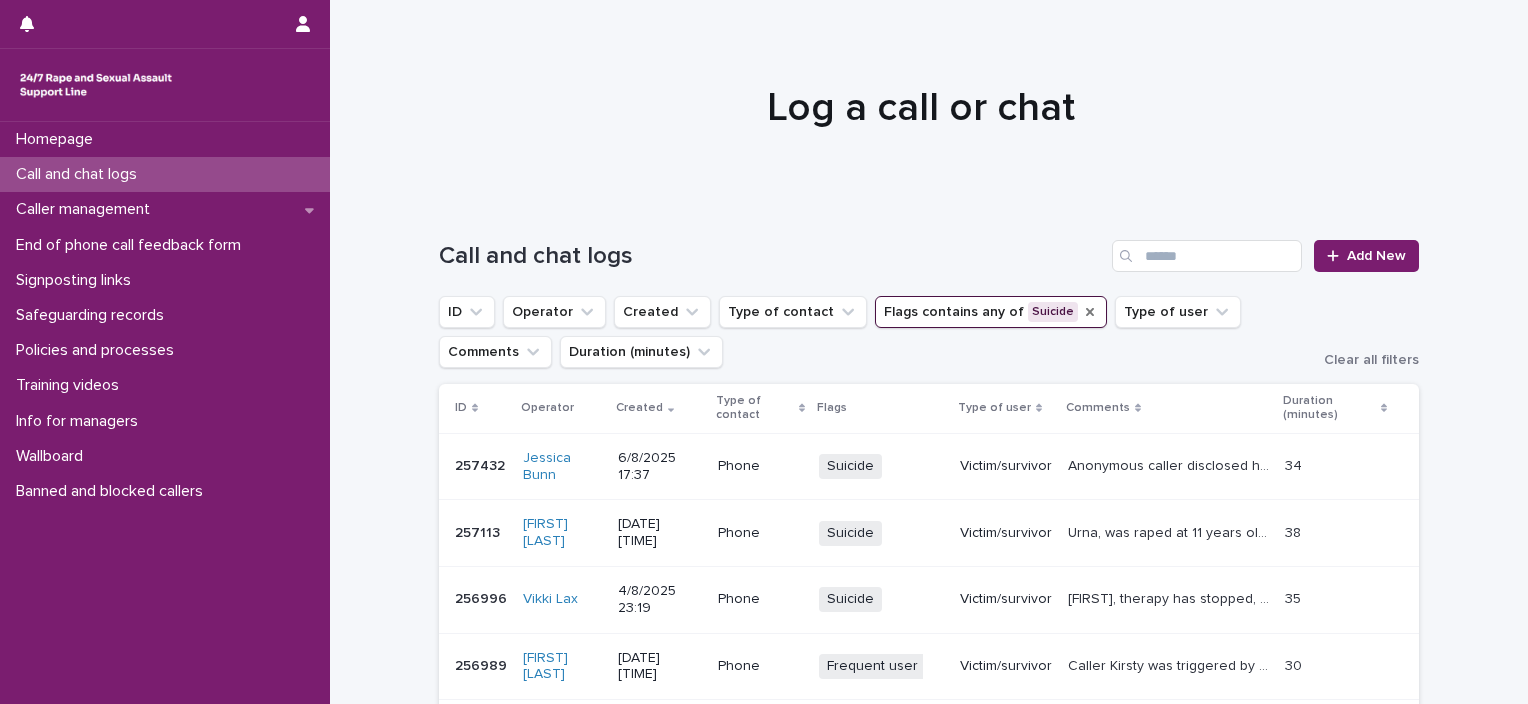 click 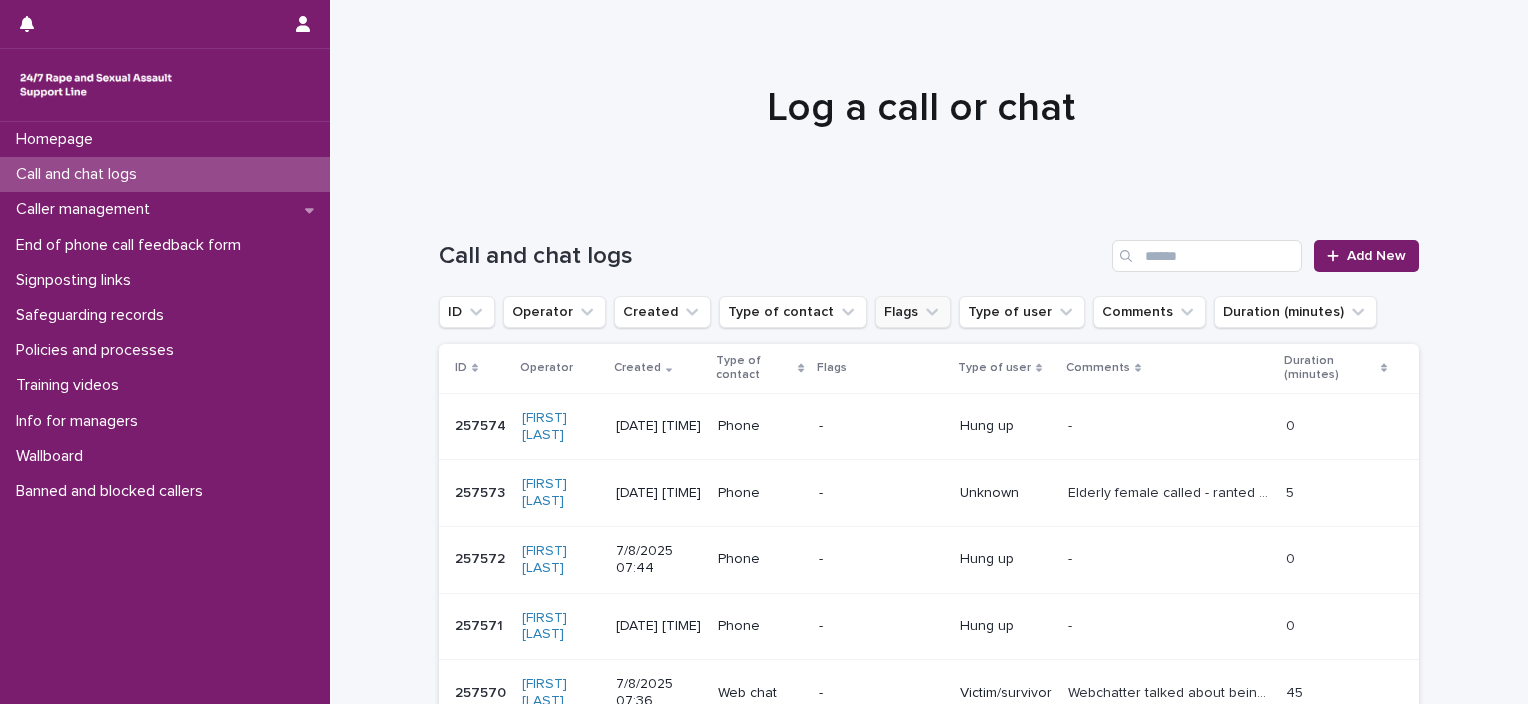 click 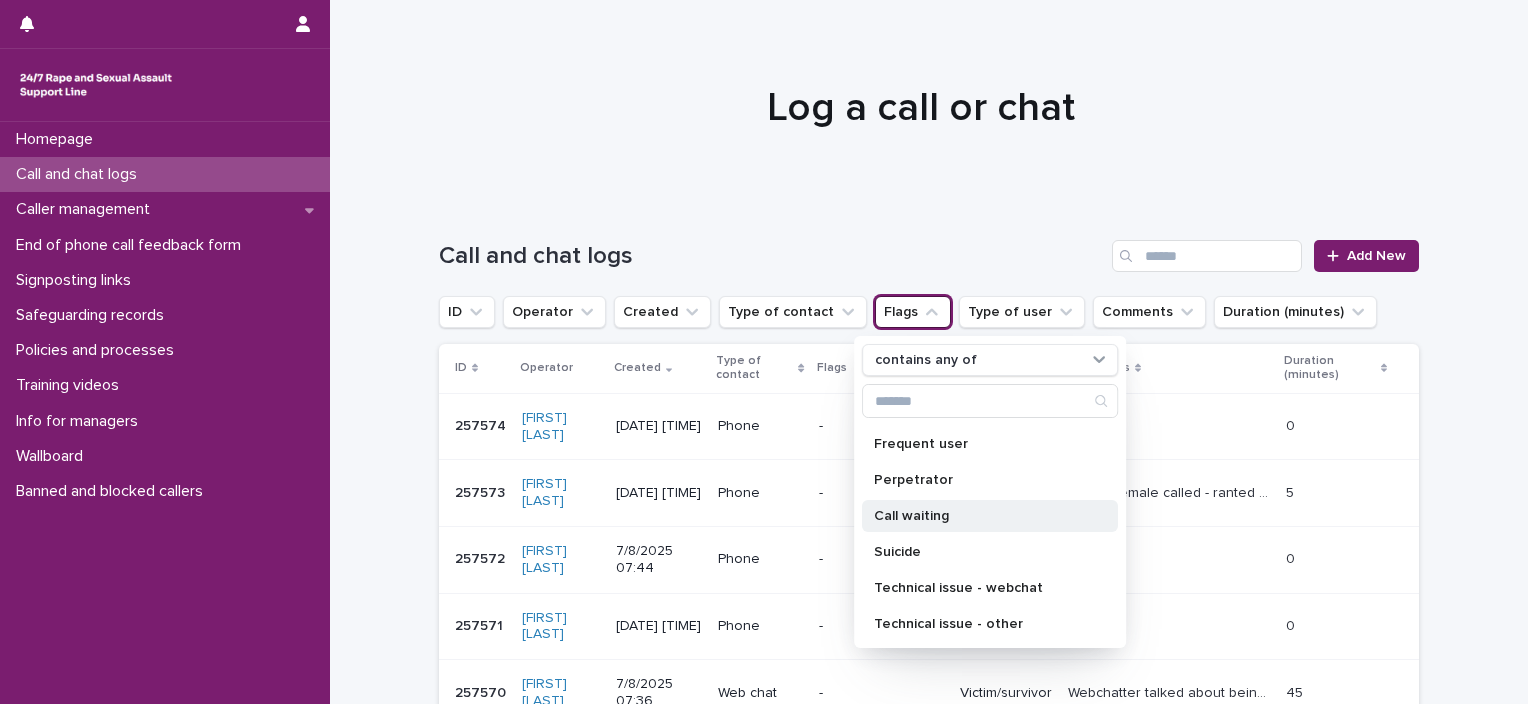 scroll, scrollTop: 212, scrollLeft: 0, axis: vertical 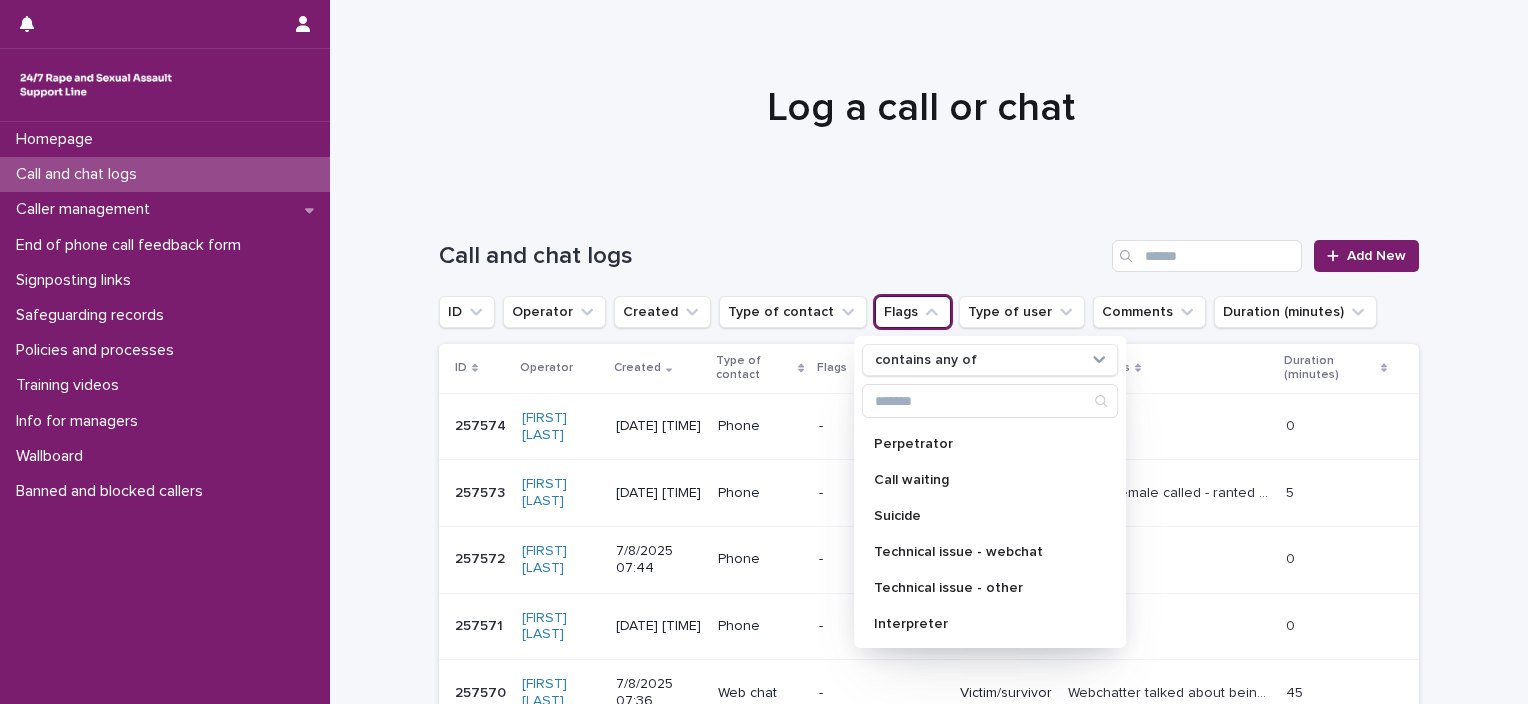 click 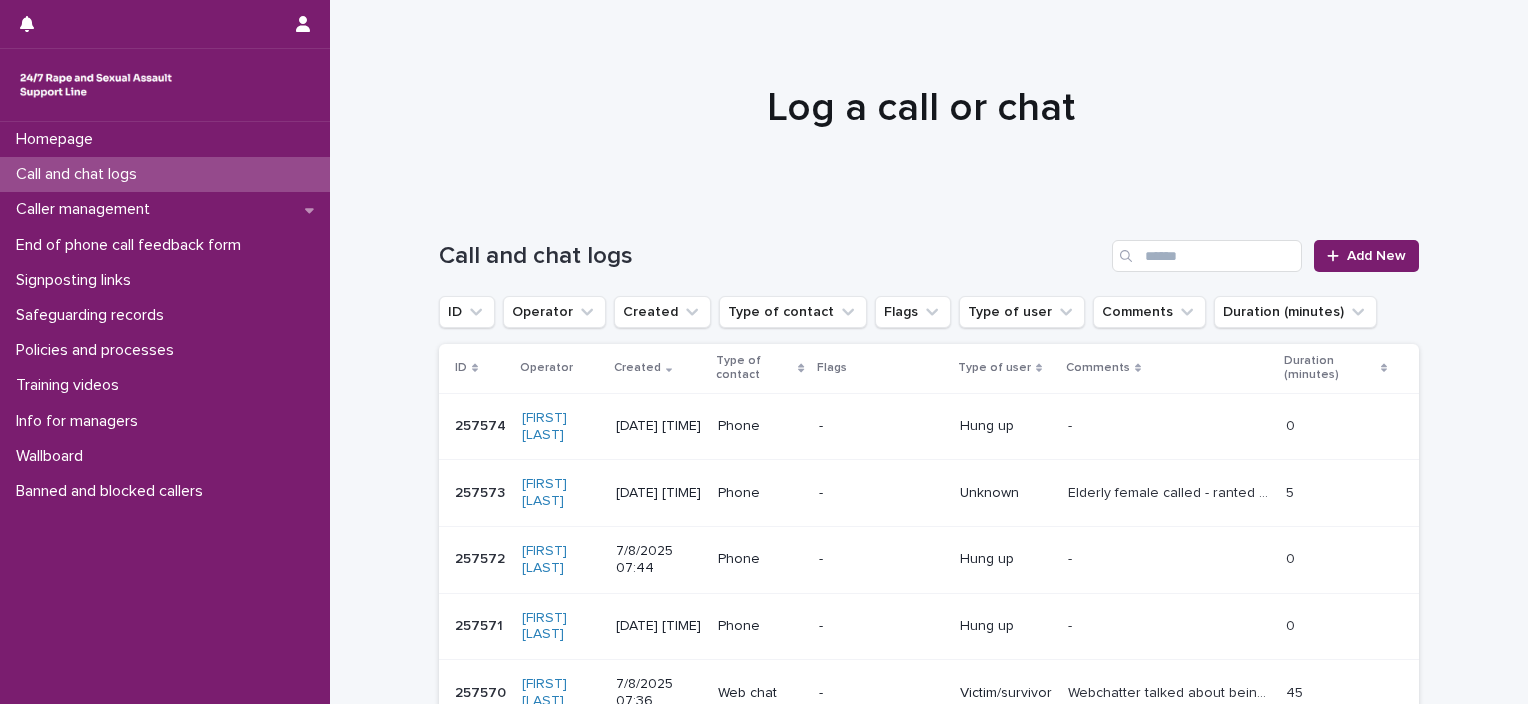 click on "Call and chat logs" at bounding box center (80, 174) 